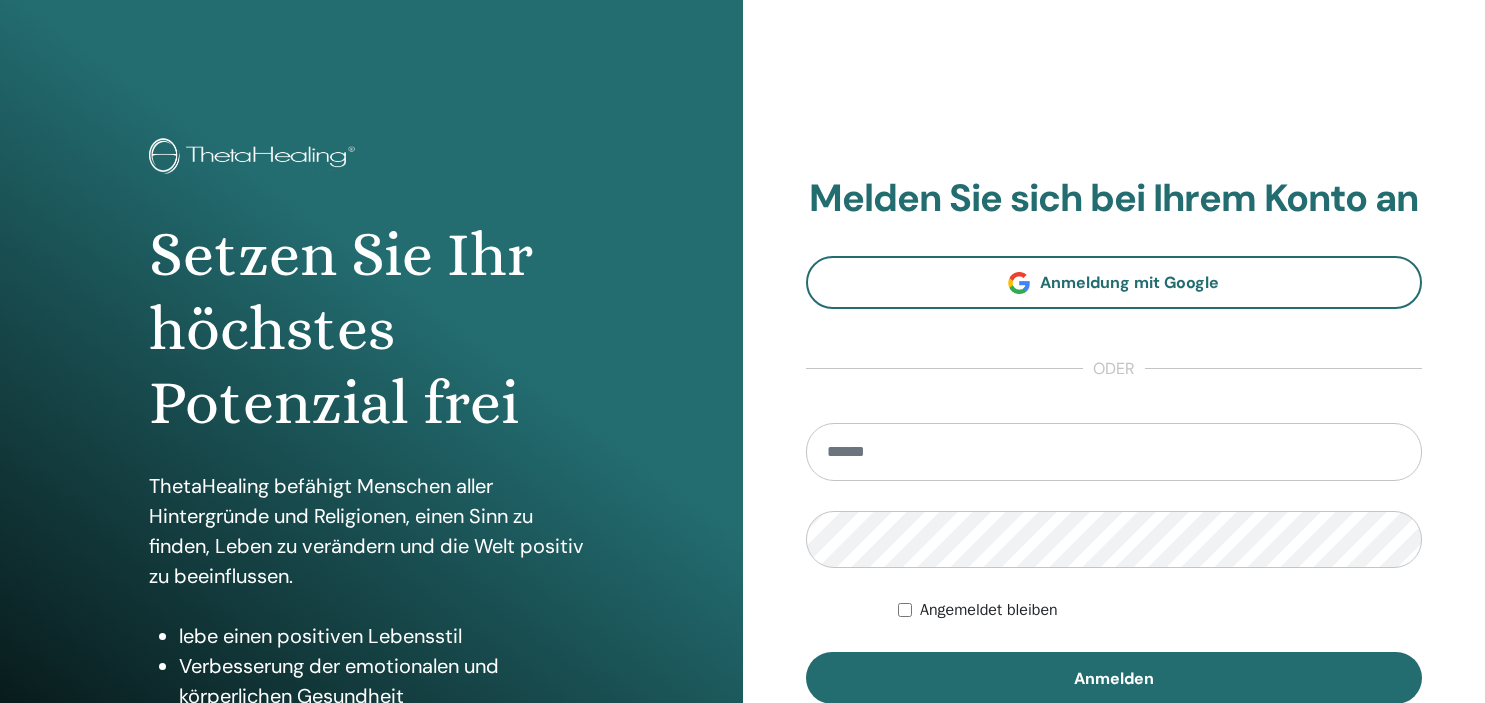 scroll, scrollTop: 0, scrollLeft: 0, axis: both 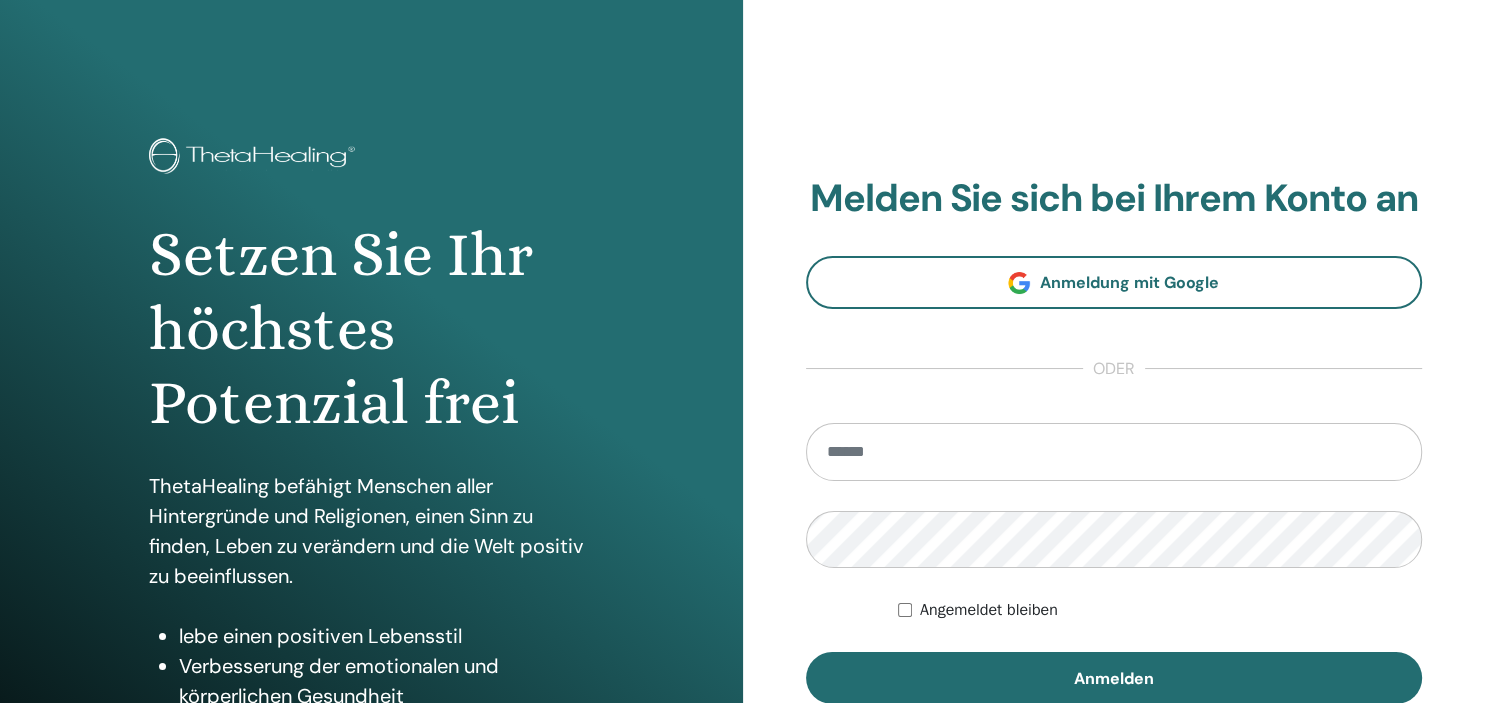 click at bounding box center (1114, 452) 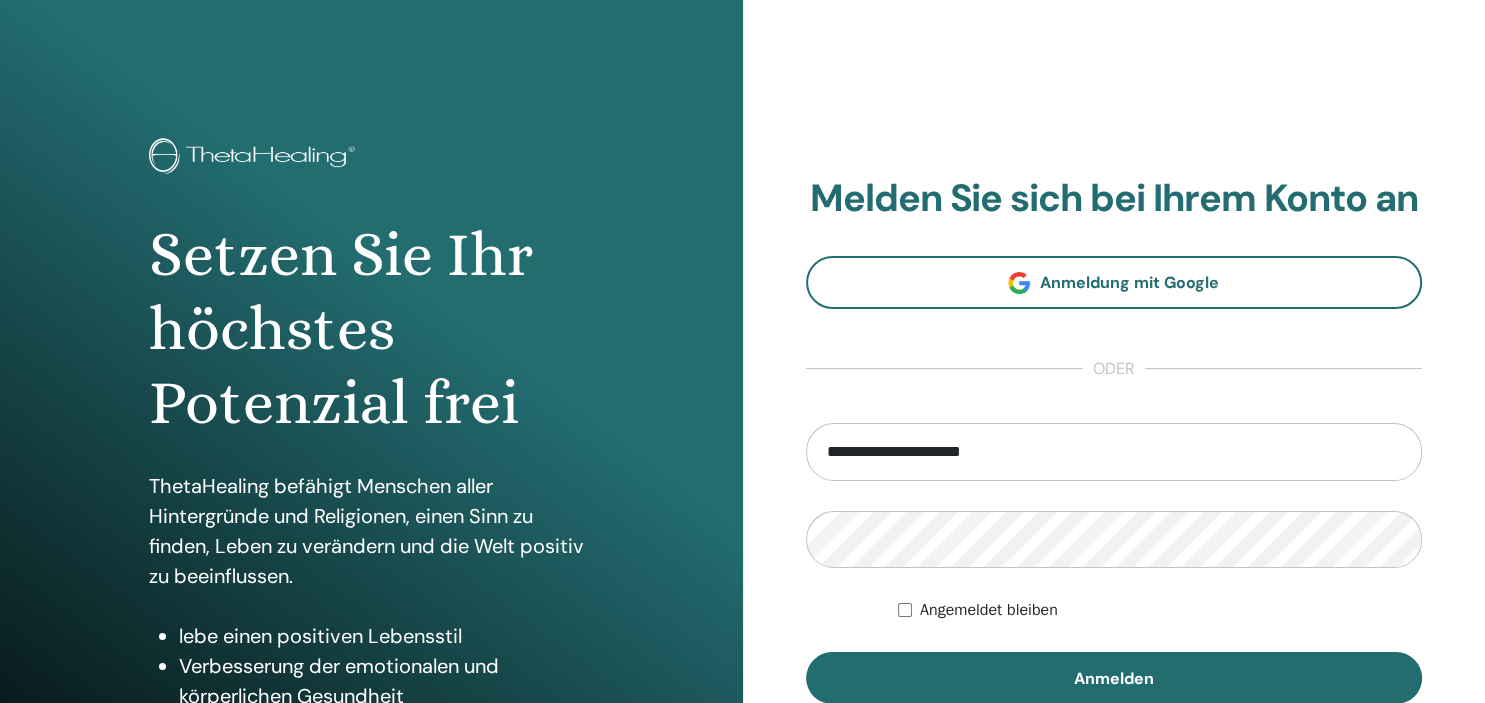 type on "**********" 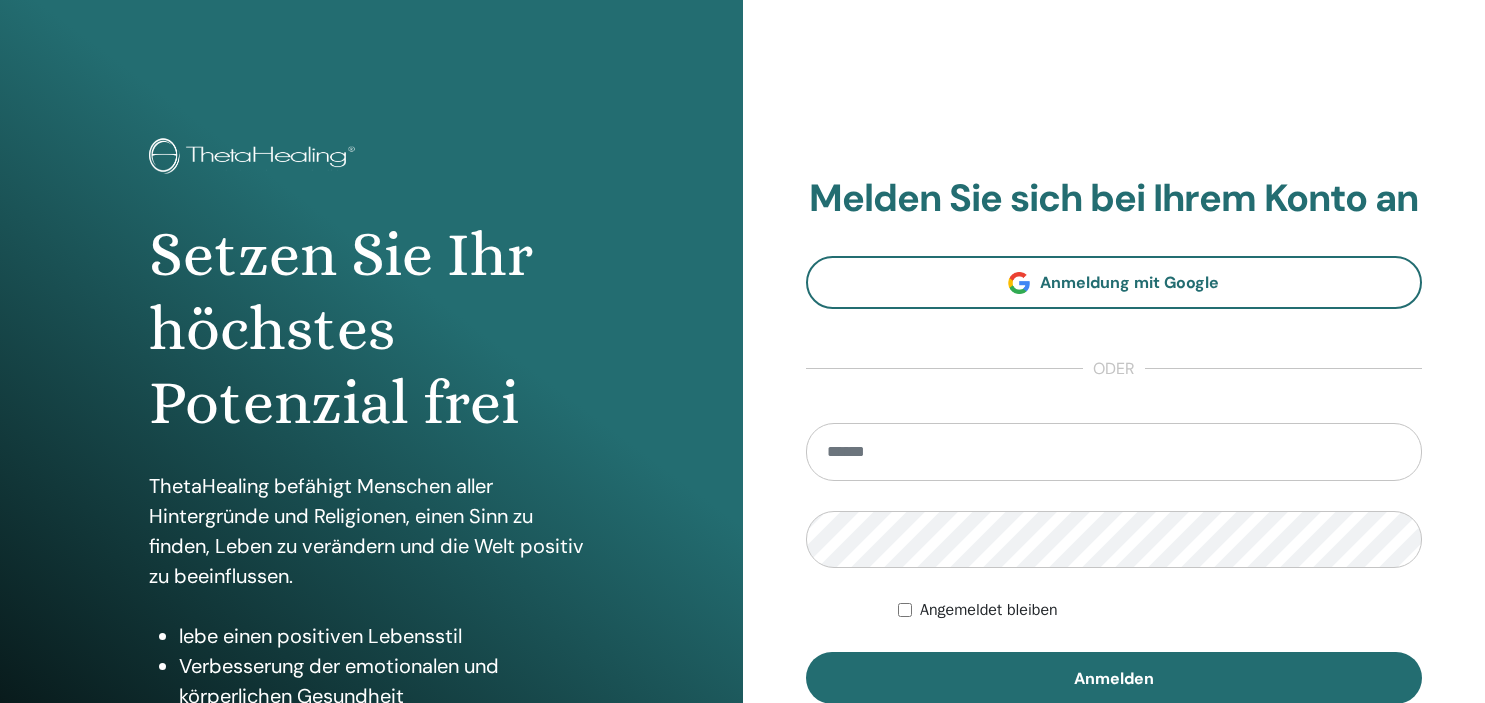 scroll, scrollTop: 0, scrollLeft: 0, axis: both 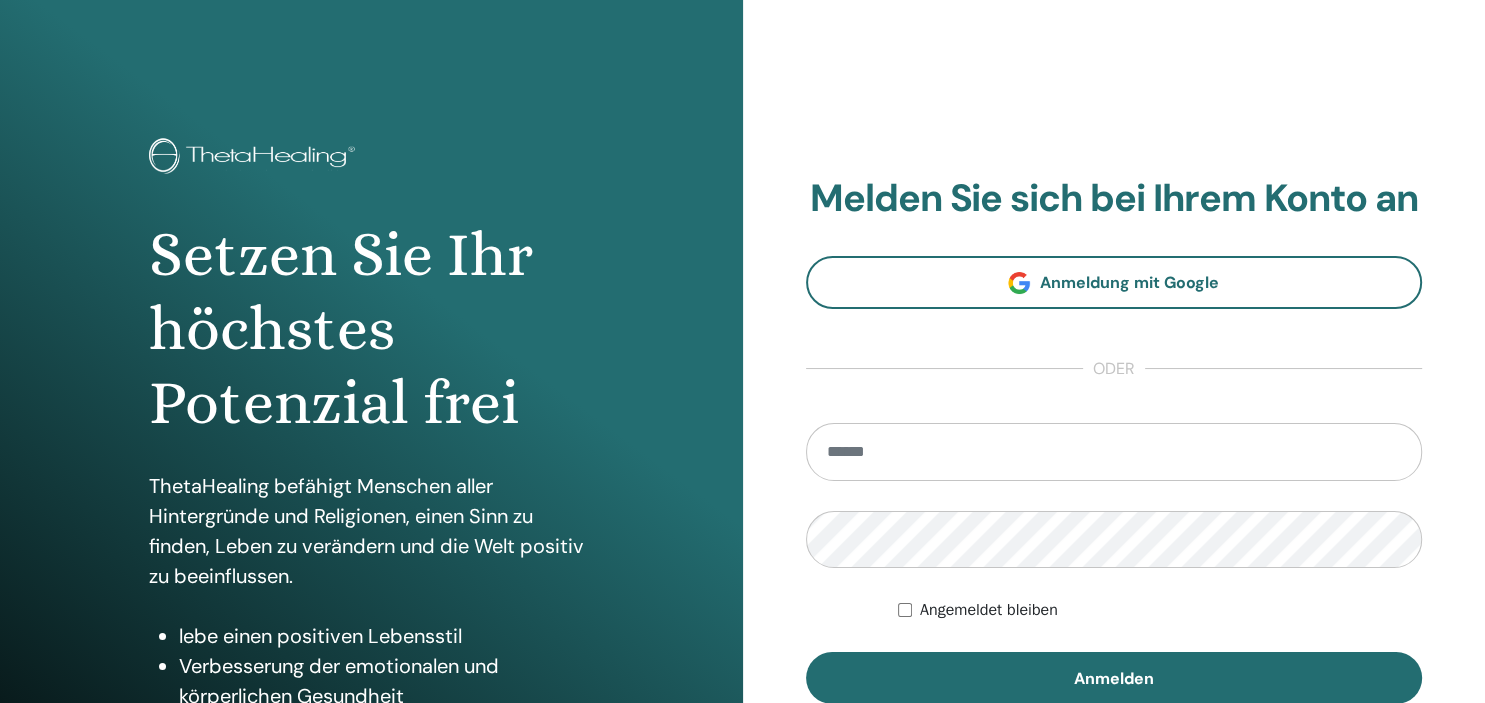 click at bounding box center (1114, 452) 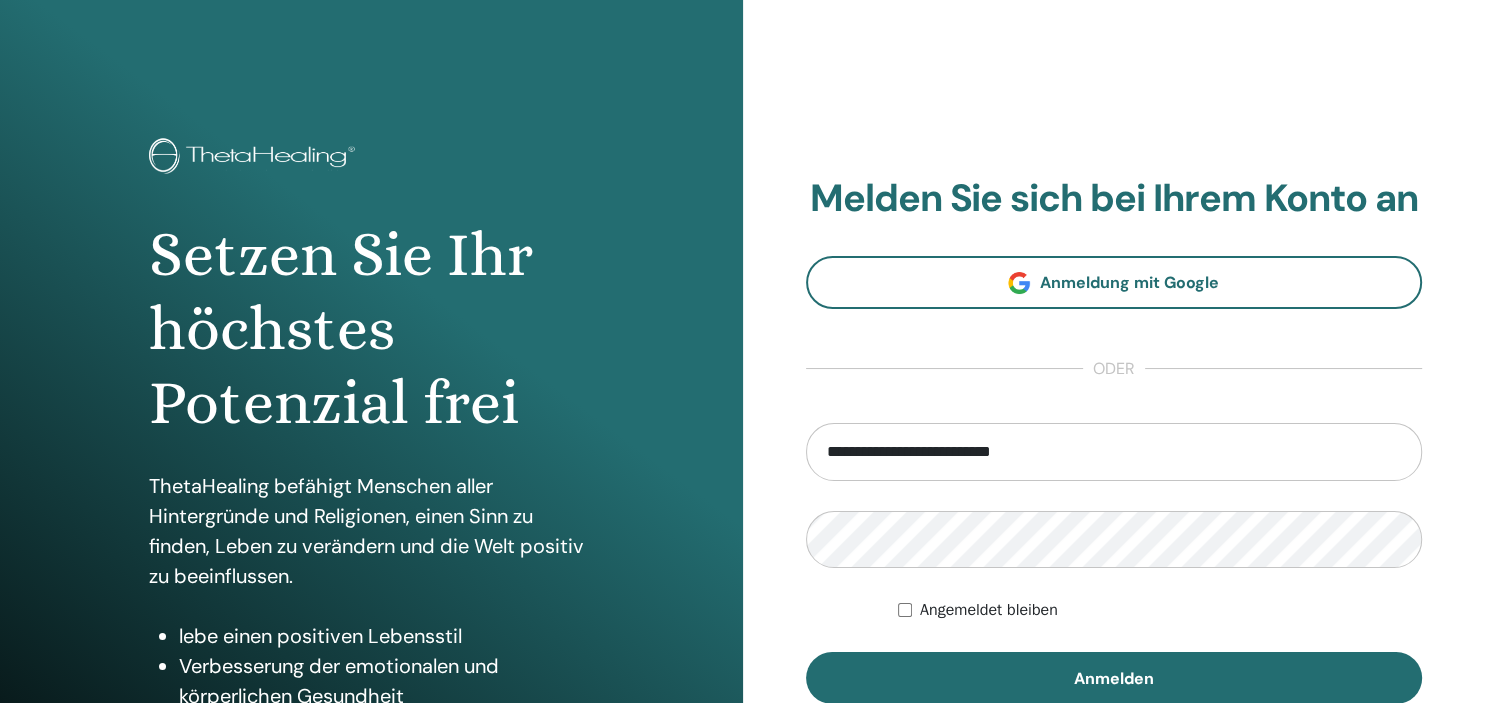 type on "**********" 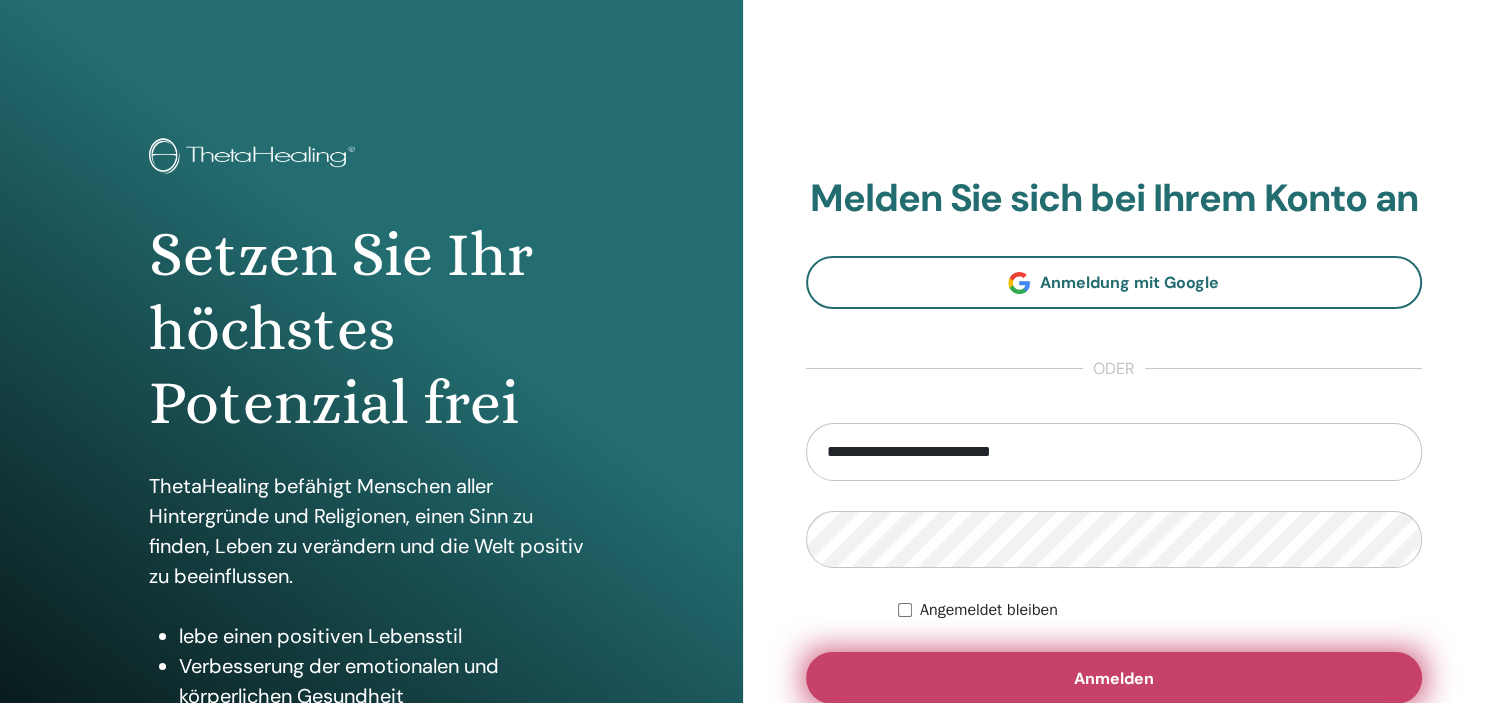click on "Anmelden" at bounding box center [1114, 678] 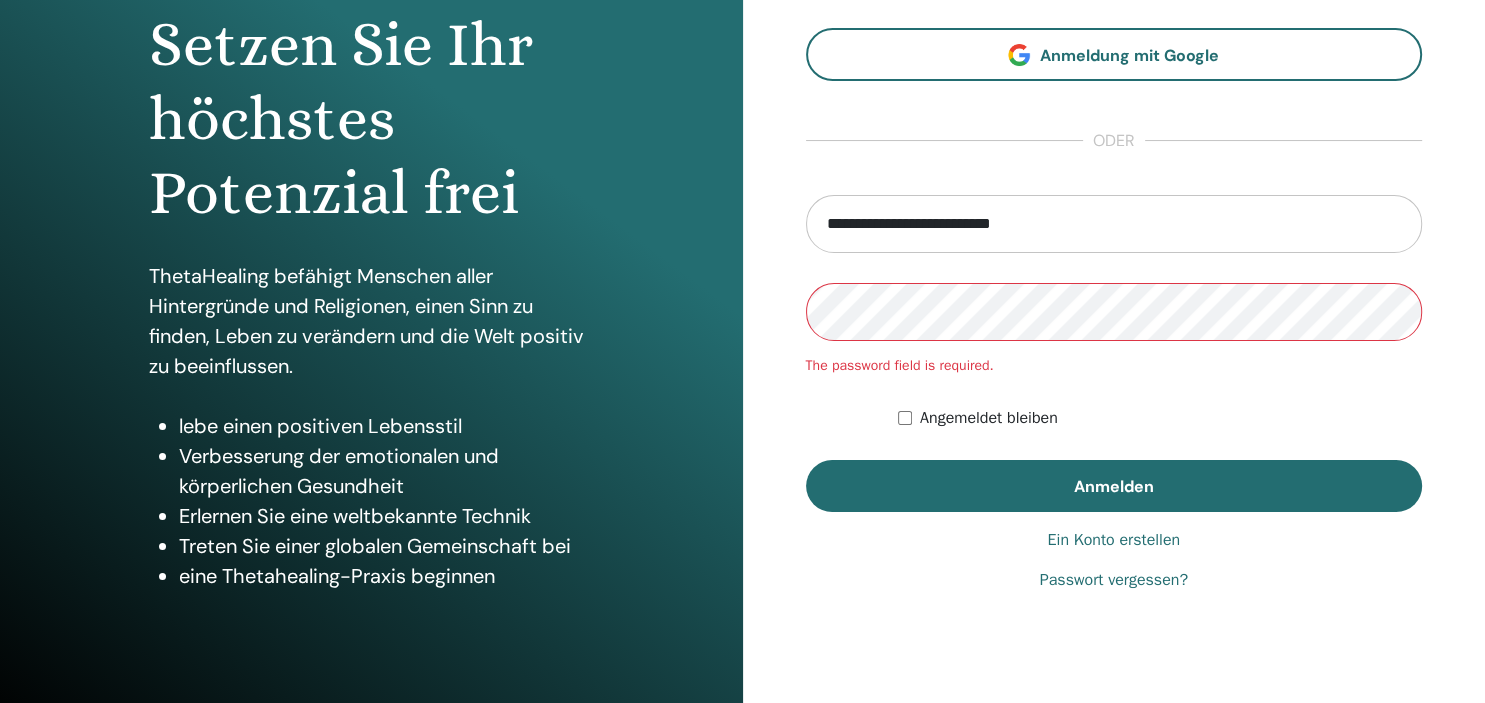 scroll, scrollTop: 256, scrollLeft: 0, axis: vertical 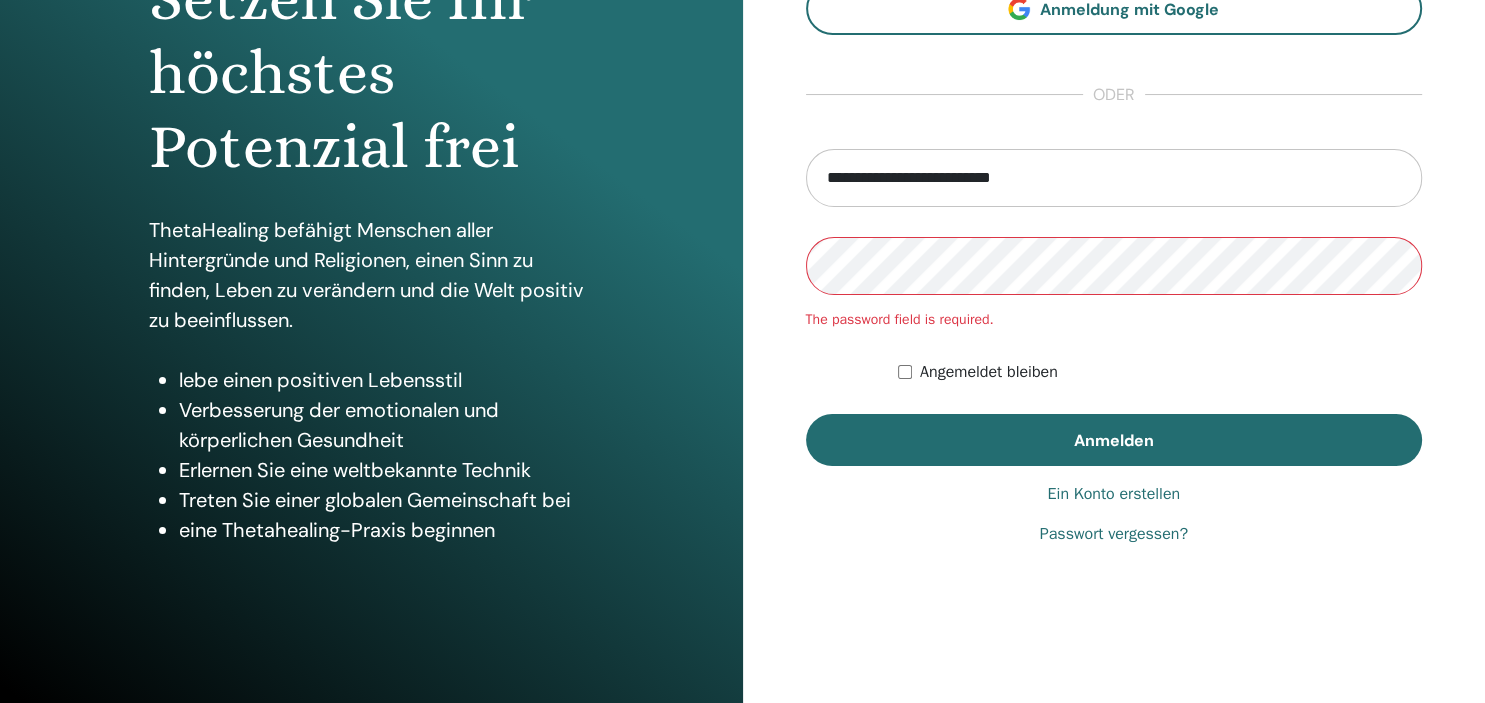 click on "Passwort vergessen?" at bounding box center [1114, 534] 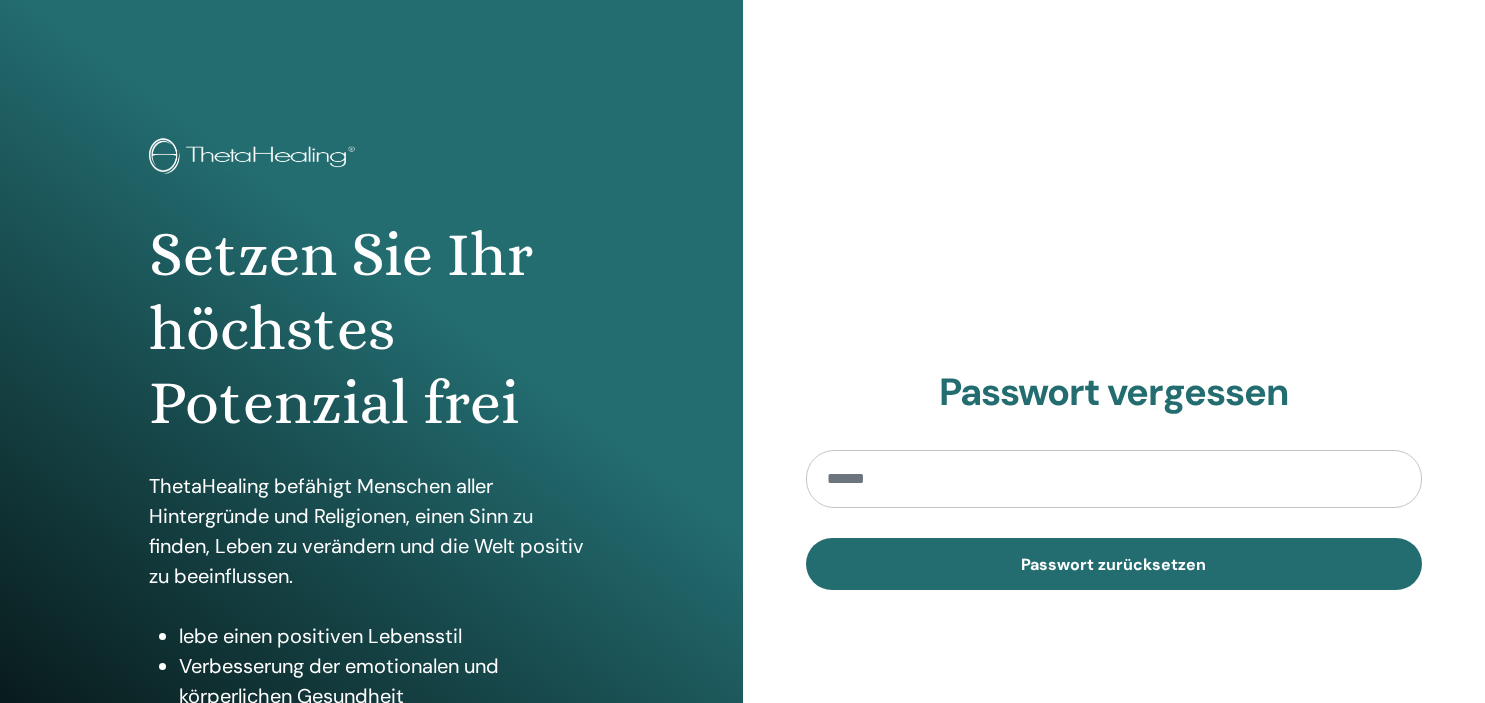 scroll, scrollTop: 0, scrollLeft: 0, axis: both 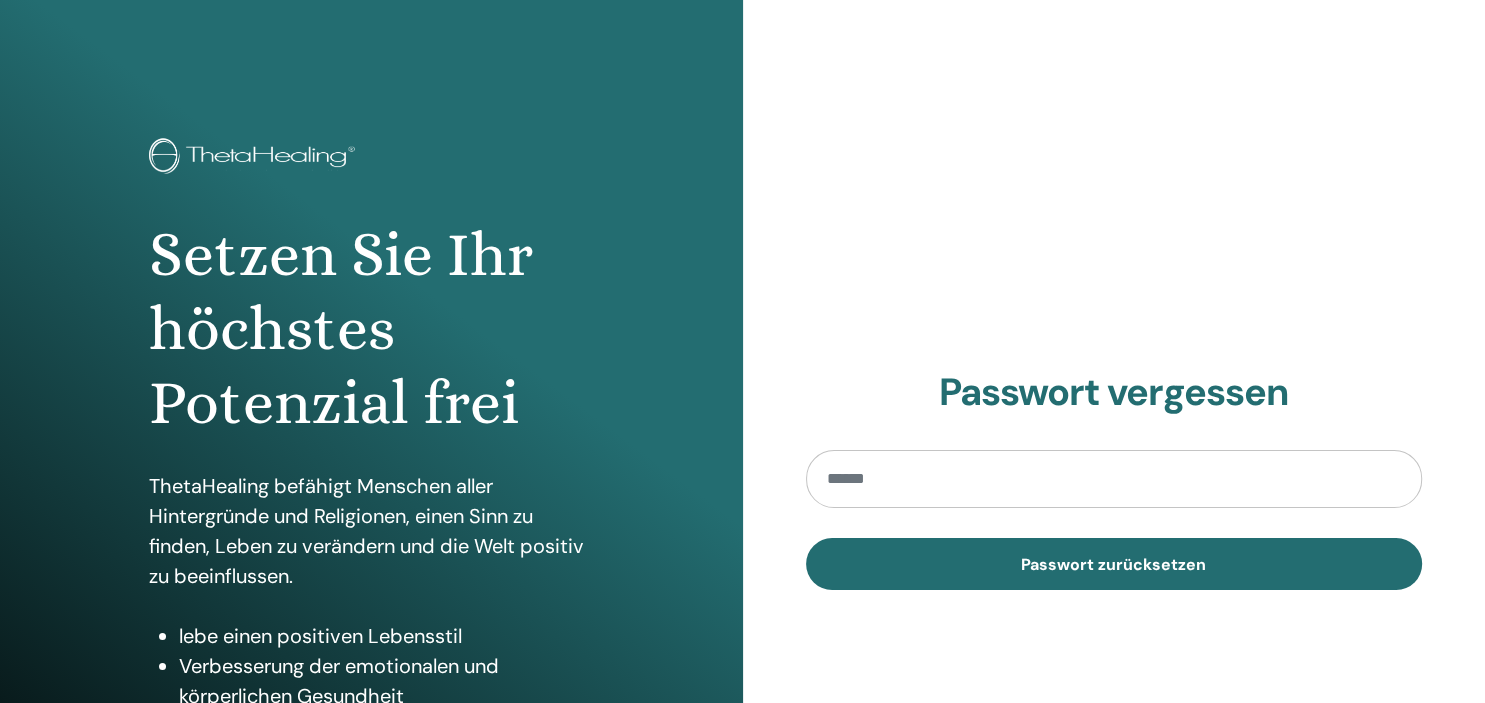 click at bounding box center [1114, 479] 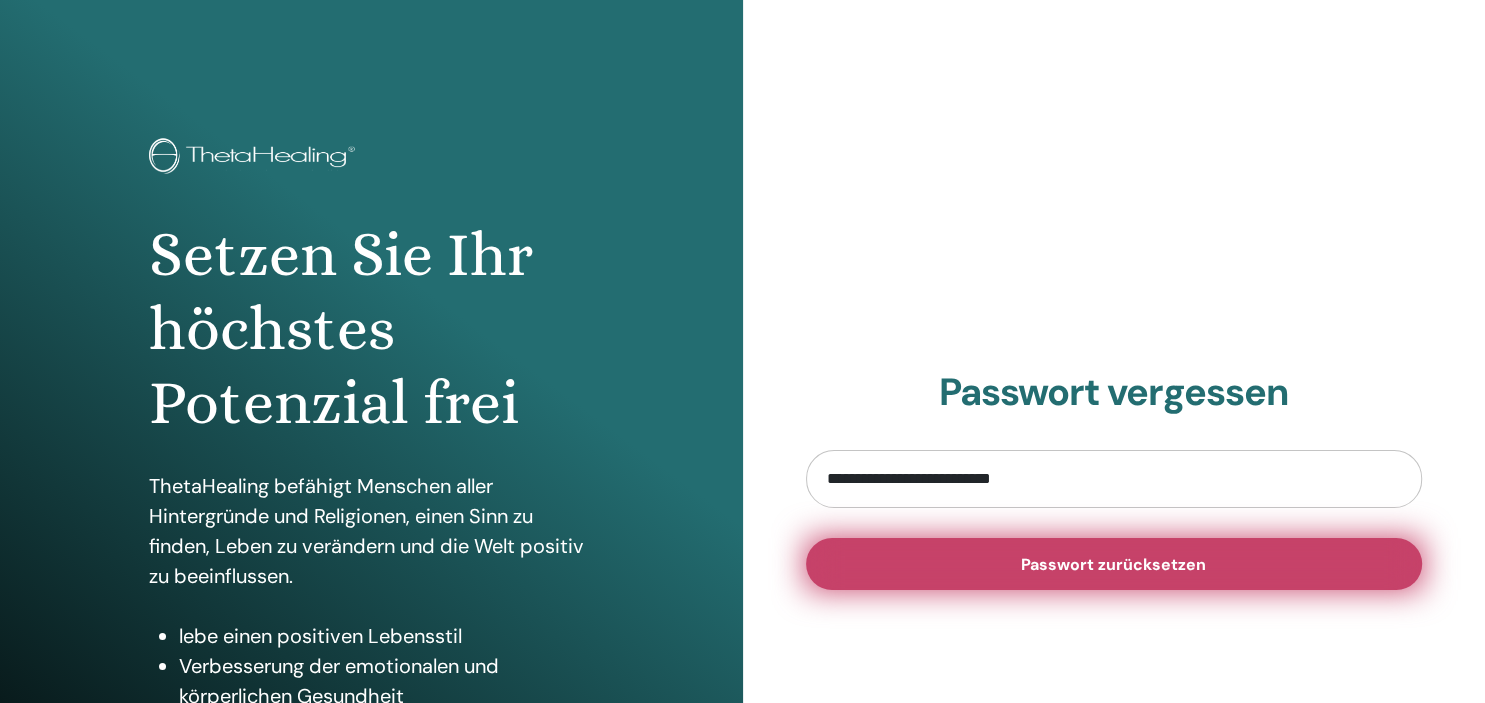 type on "**********" 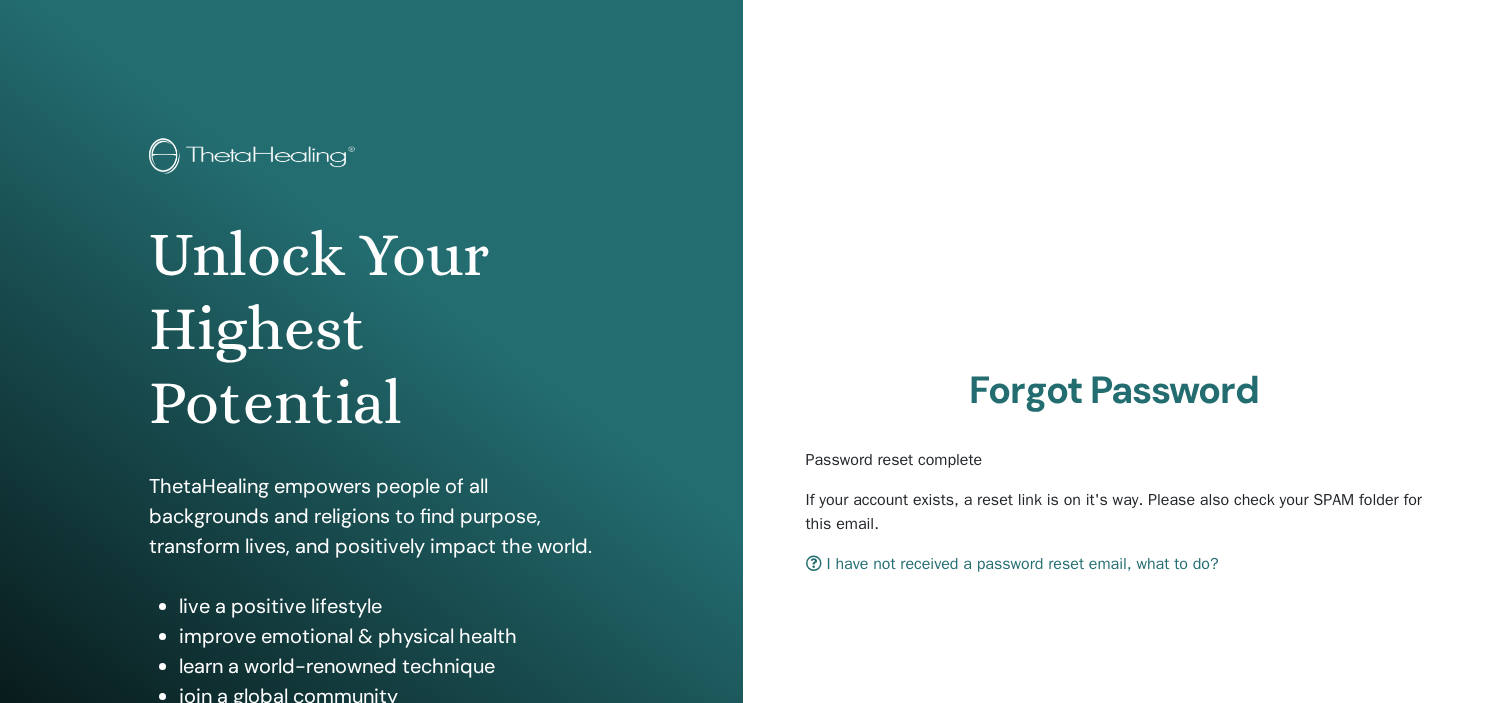 scroll, scrollTop: 0, scrollLeft: 0, axis: both 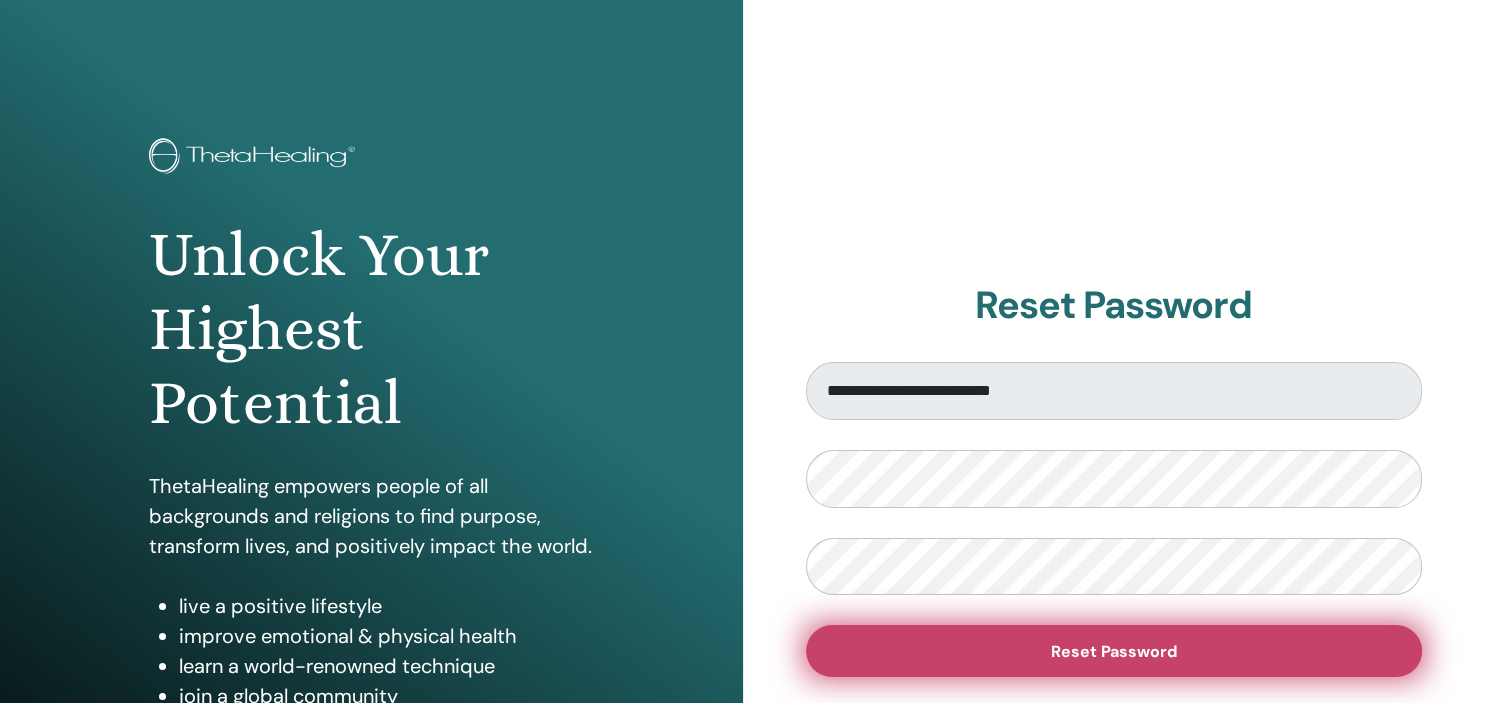 click on "Reset Password" at bounding box center [1114, 651] 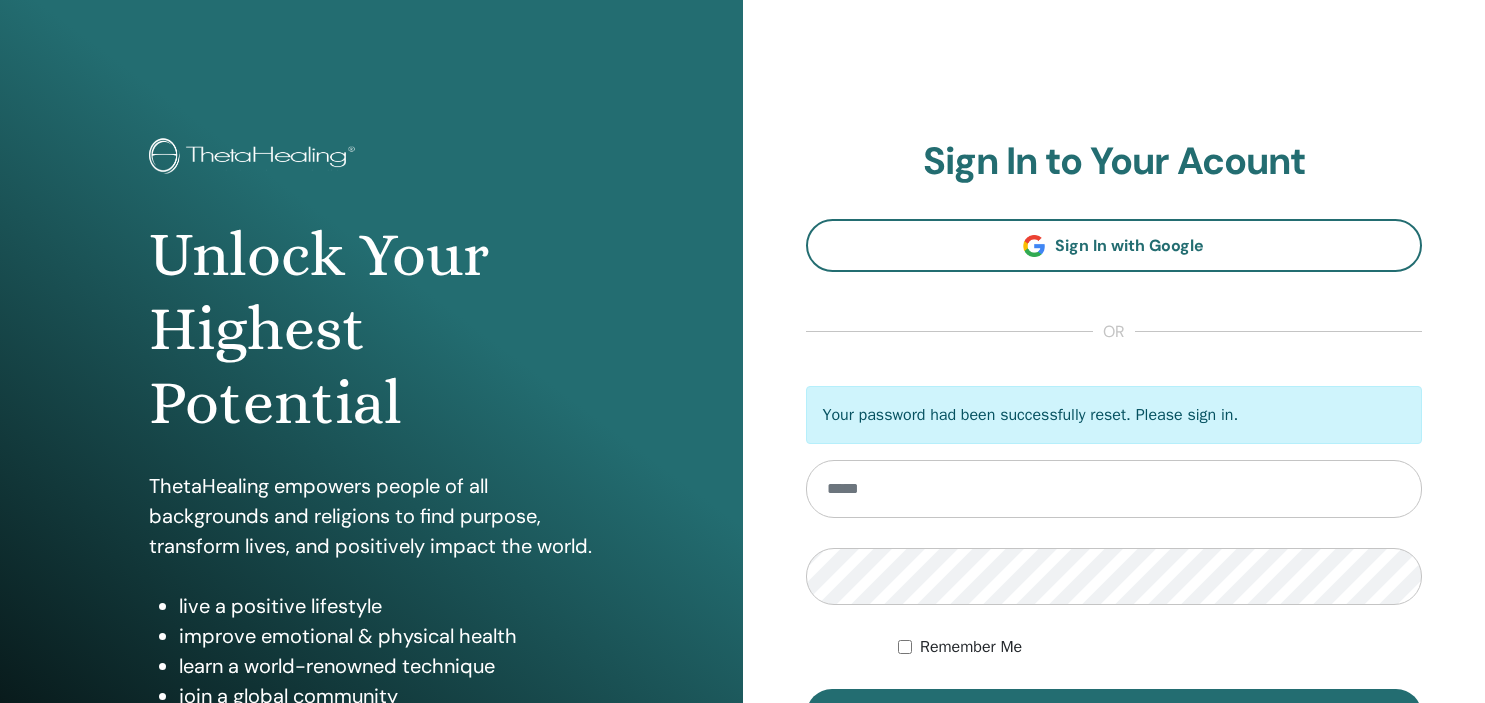scroll, scrollTop: 0, scrollLeft: 0, axis: both 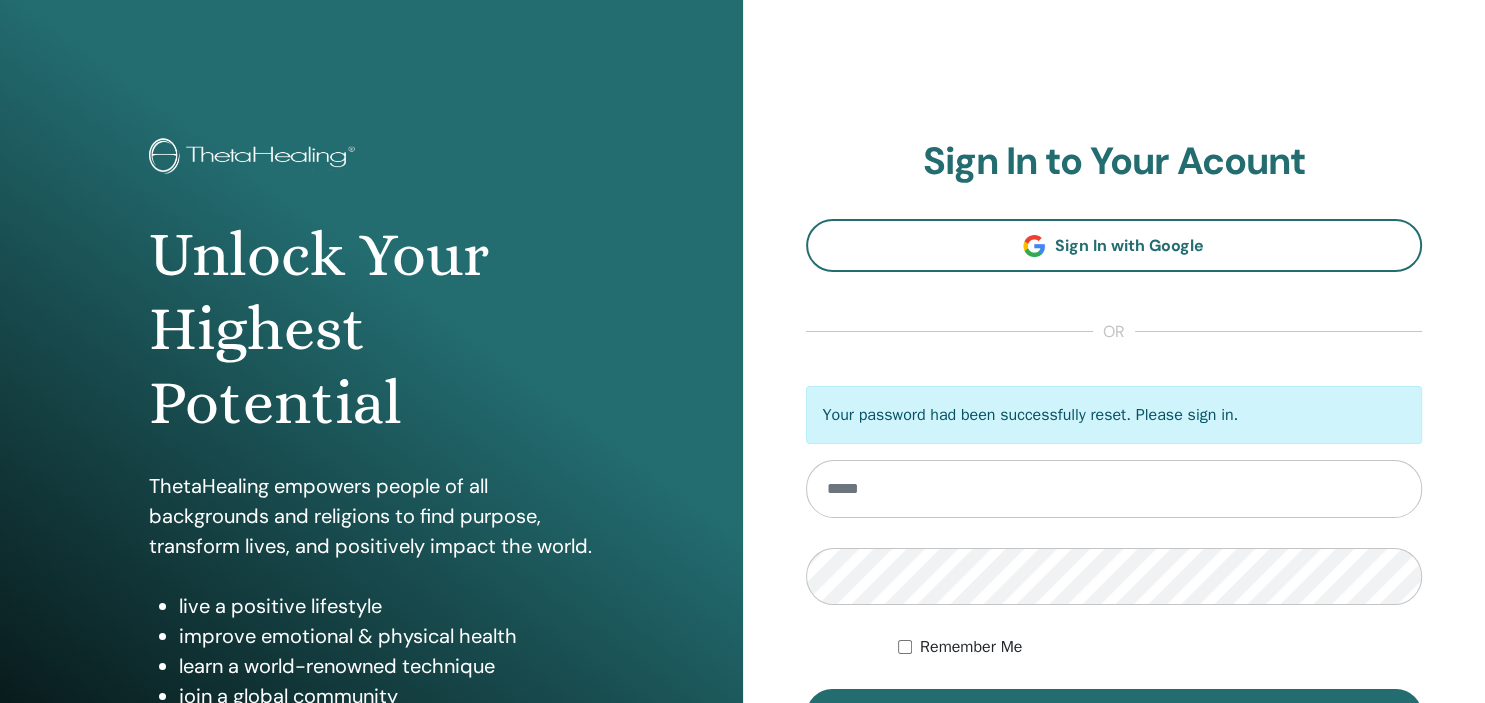 click at bounding box center (1114, 489) 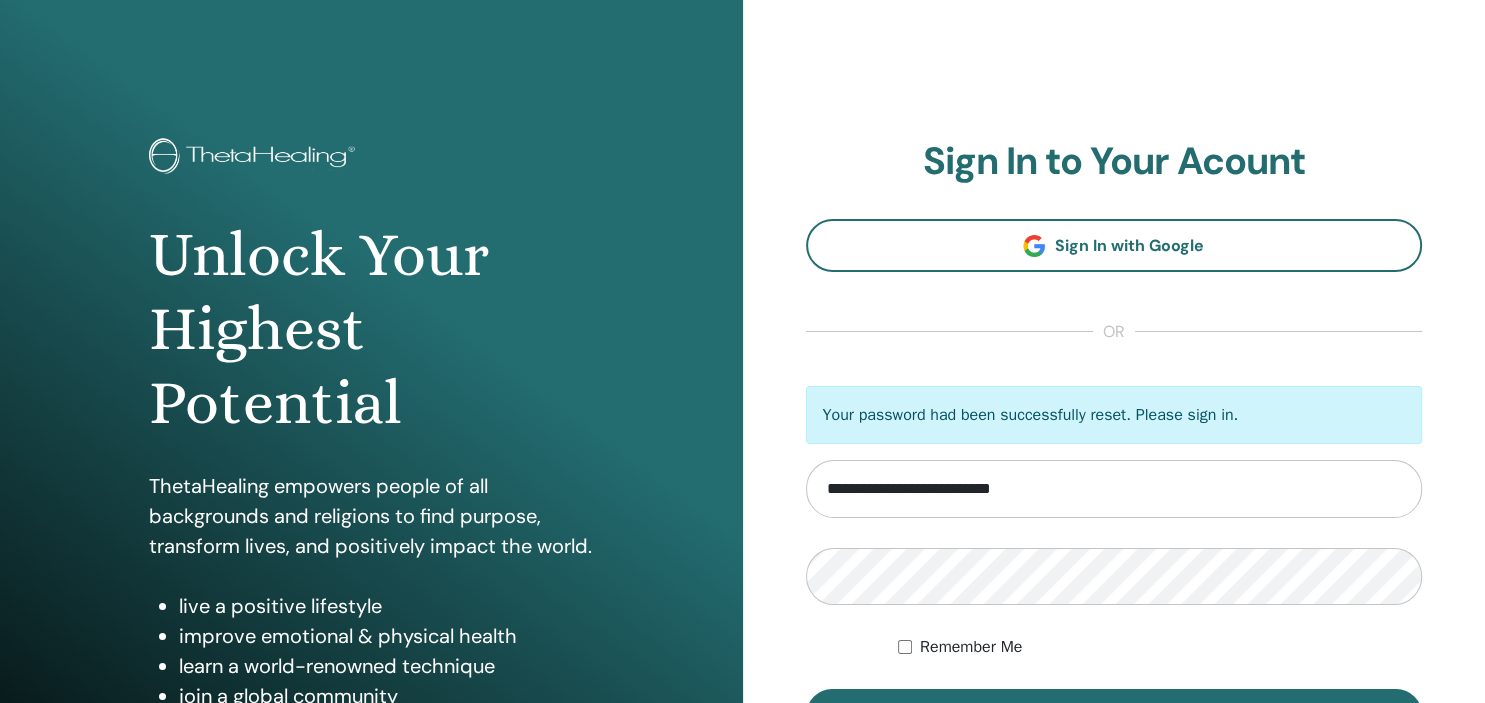 type on "**********" 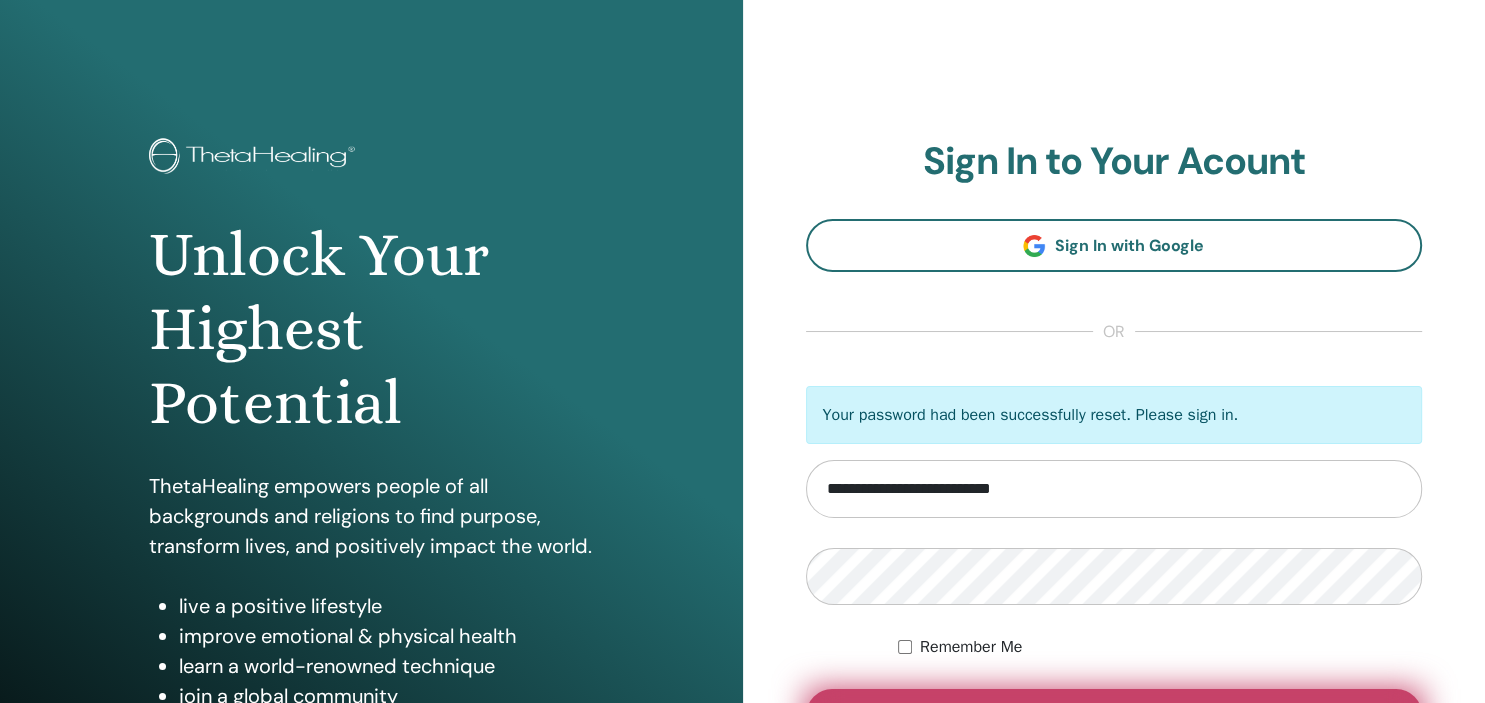 click on "Sign In" at bounding box center [1114, 715] 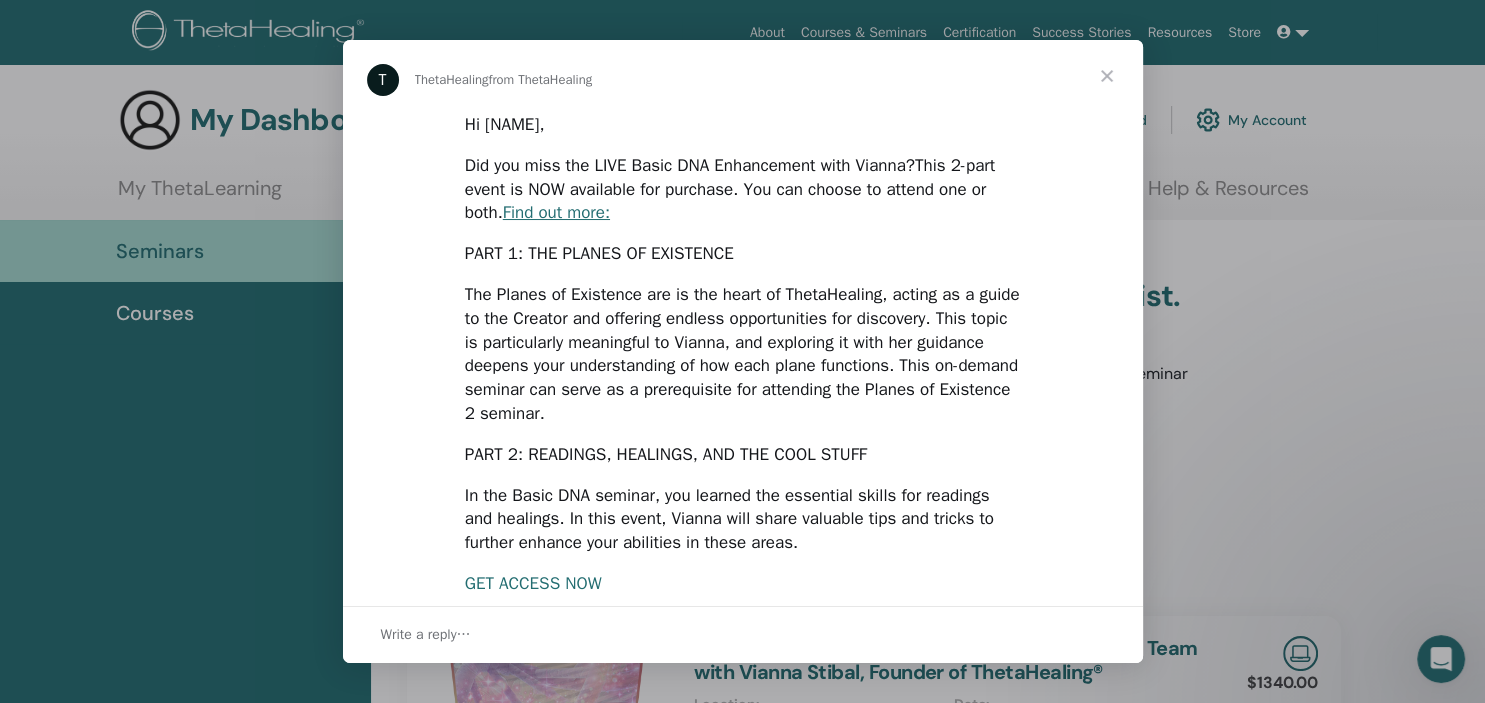 scroll, scrollTop: 0, scrollLeft: 0, axis: both 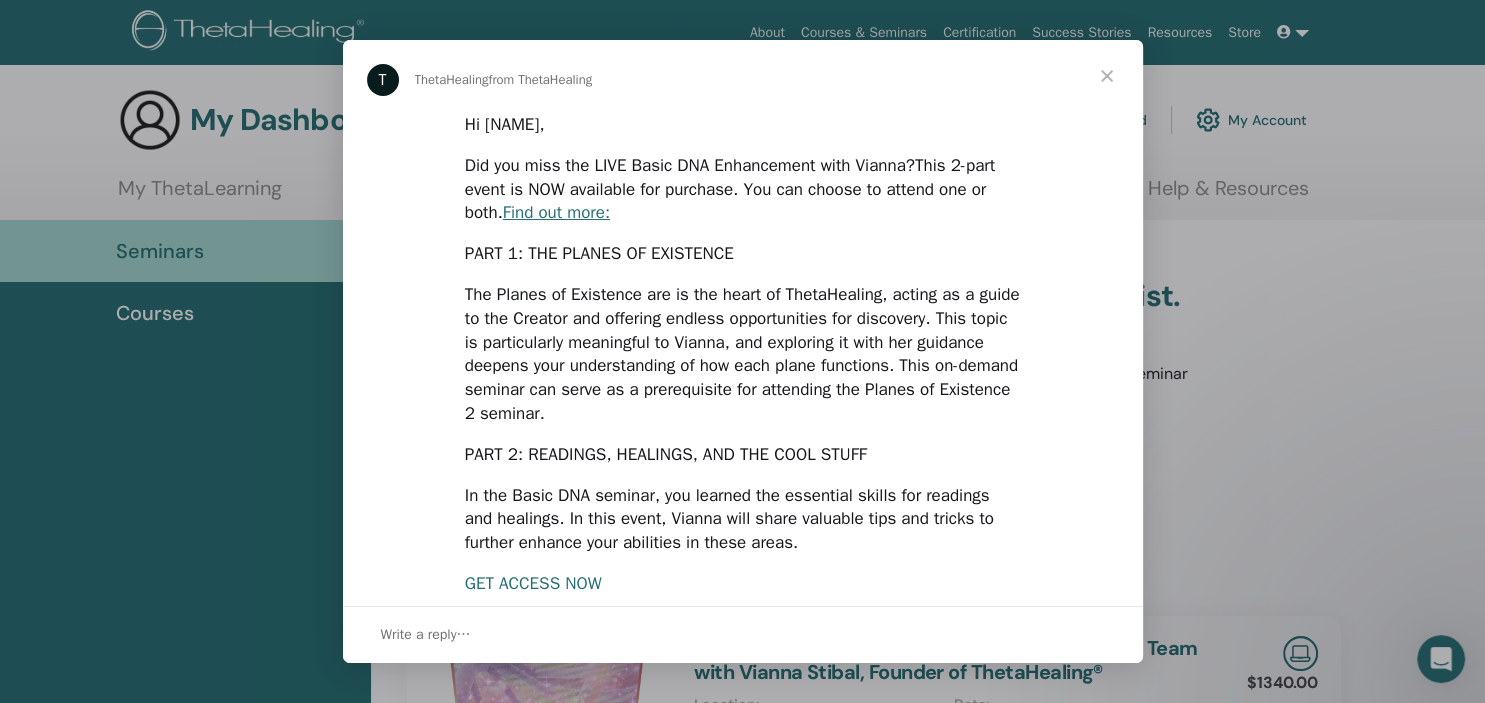 click at bounding box center [1107, 76] 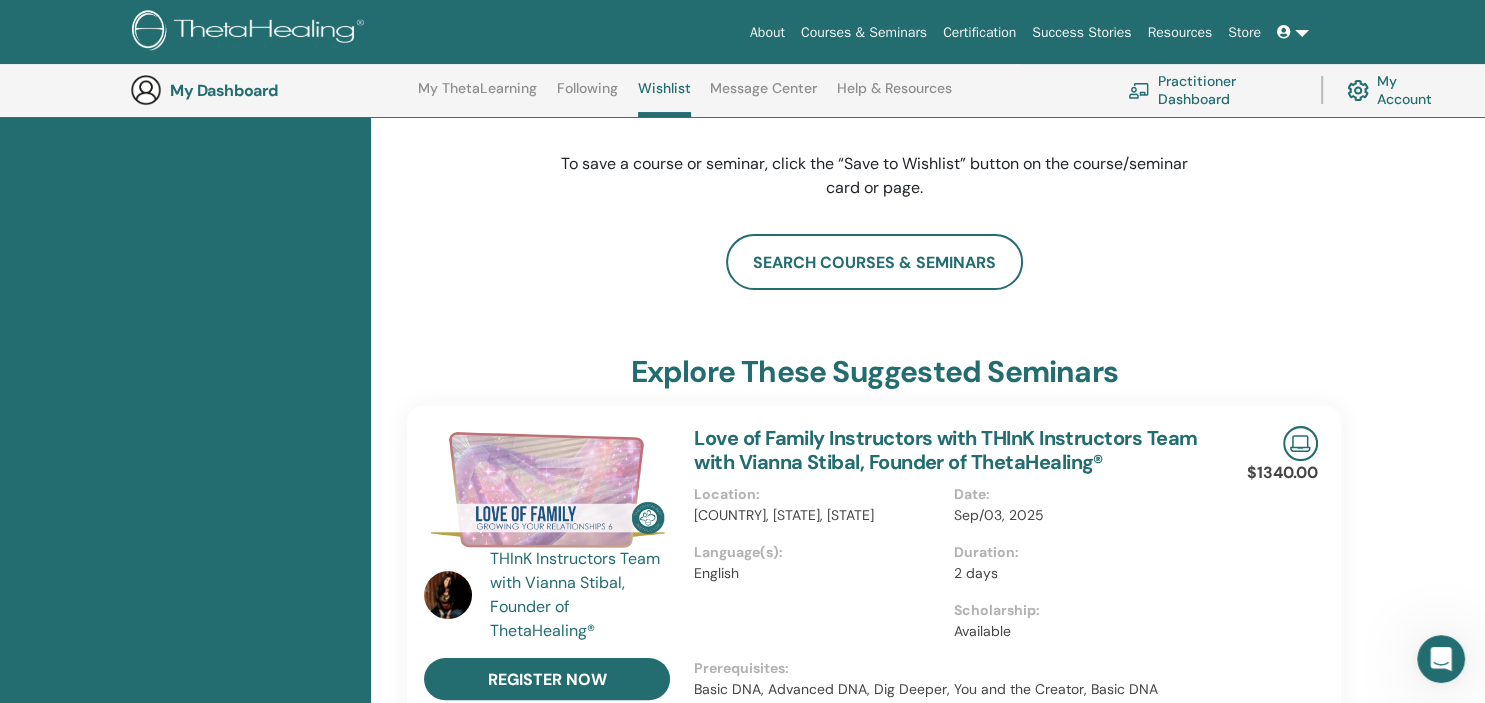 scroll, scrollTop: 0, scrollLeft: 0, axis: both 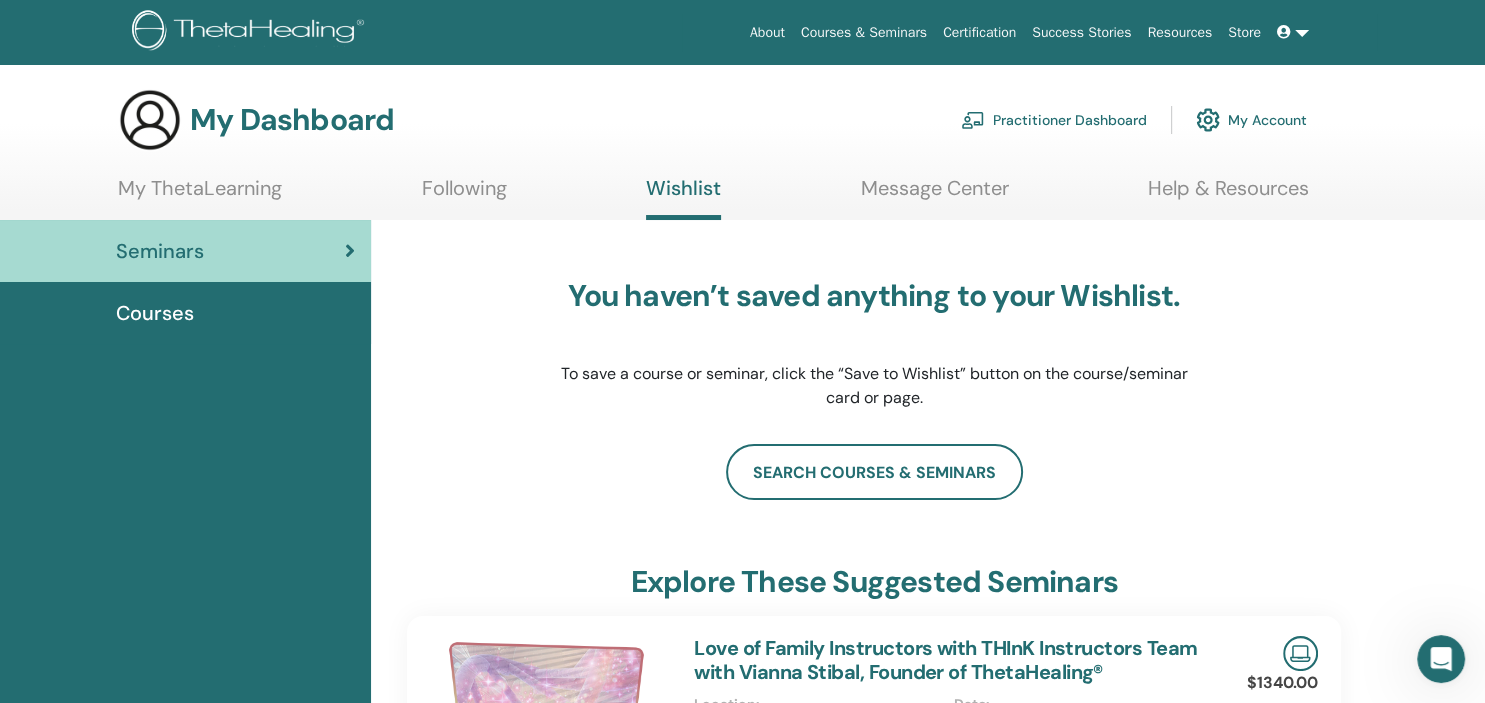 click on "Store" at bounding box center (1244, 32) 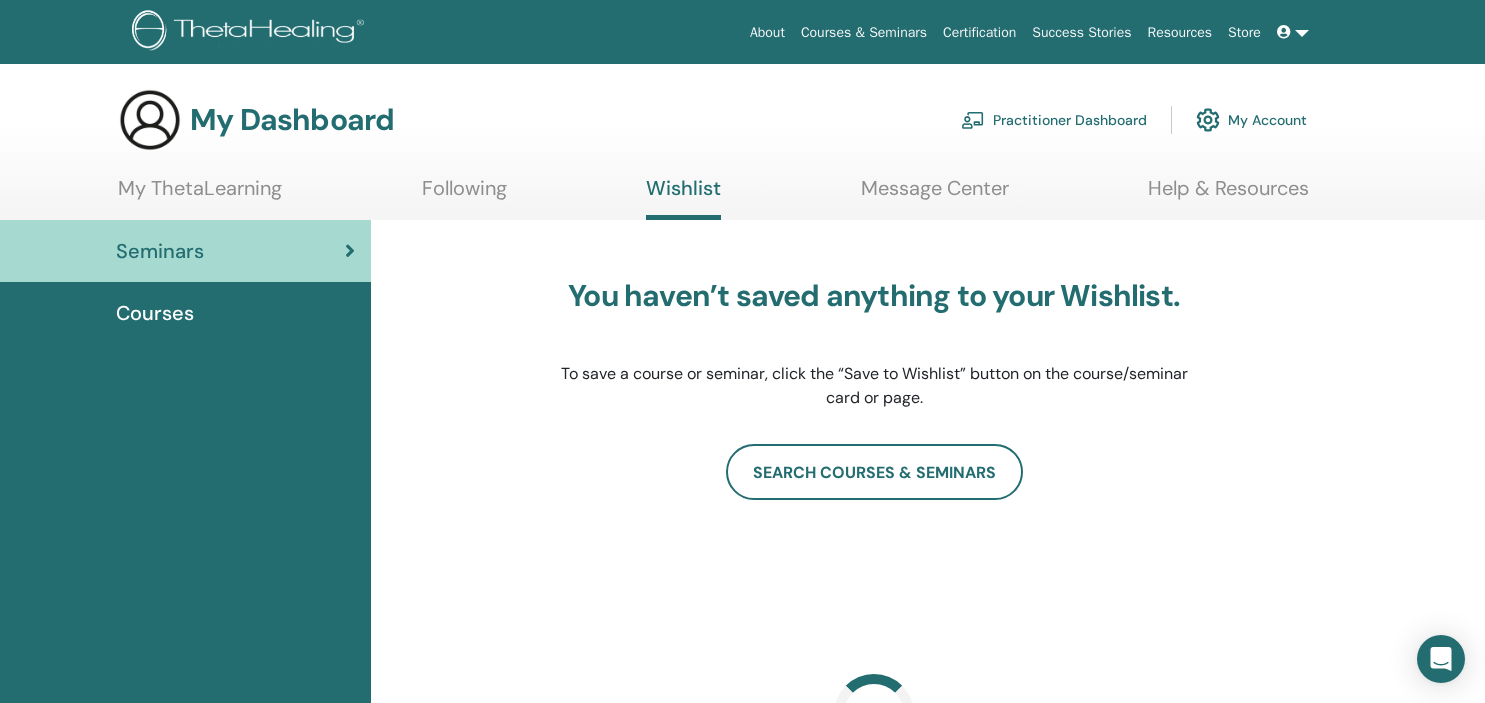 scroll, scrollTop: 0, scrollLeft: 0, axis: both 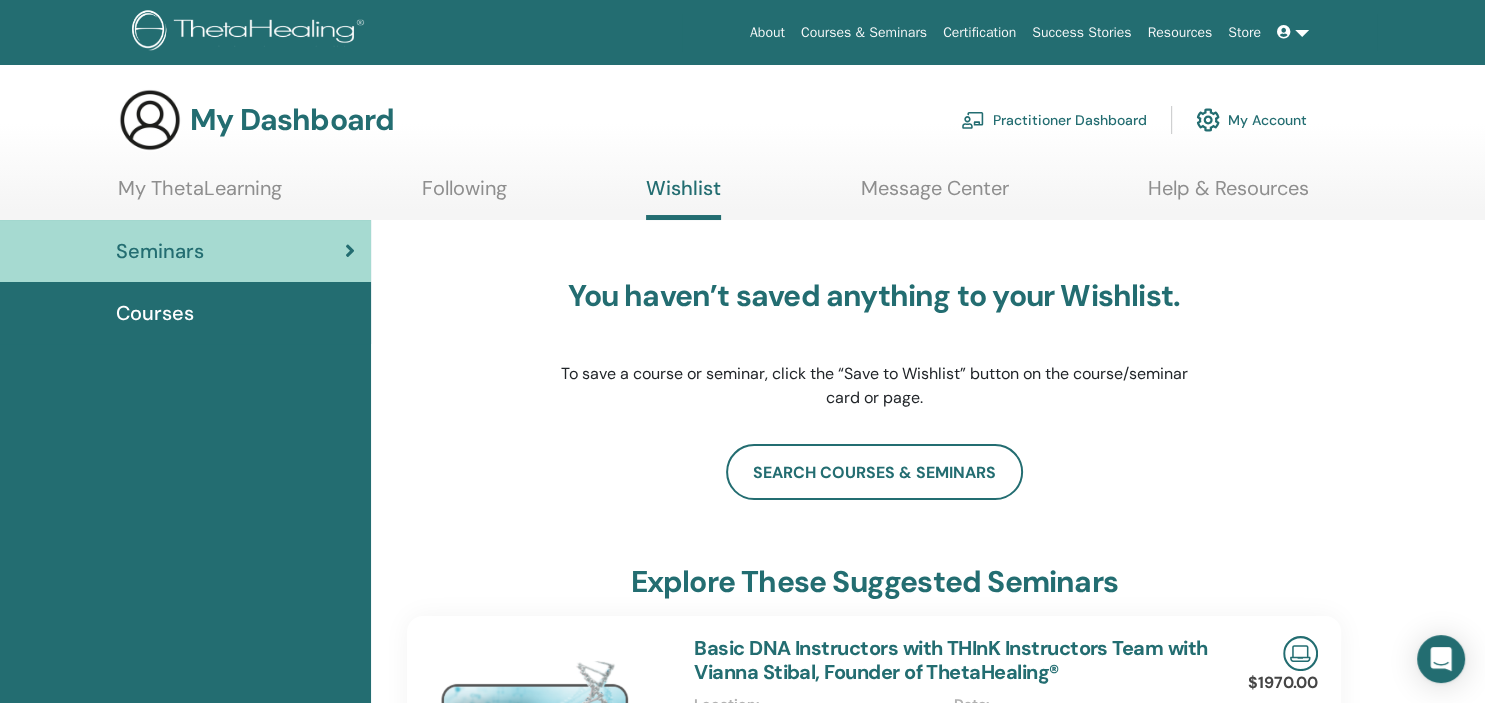 click at bounding box center (1293, 32) 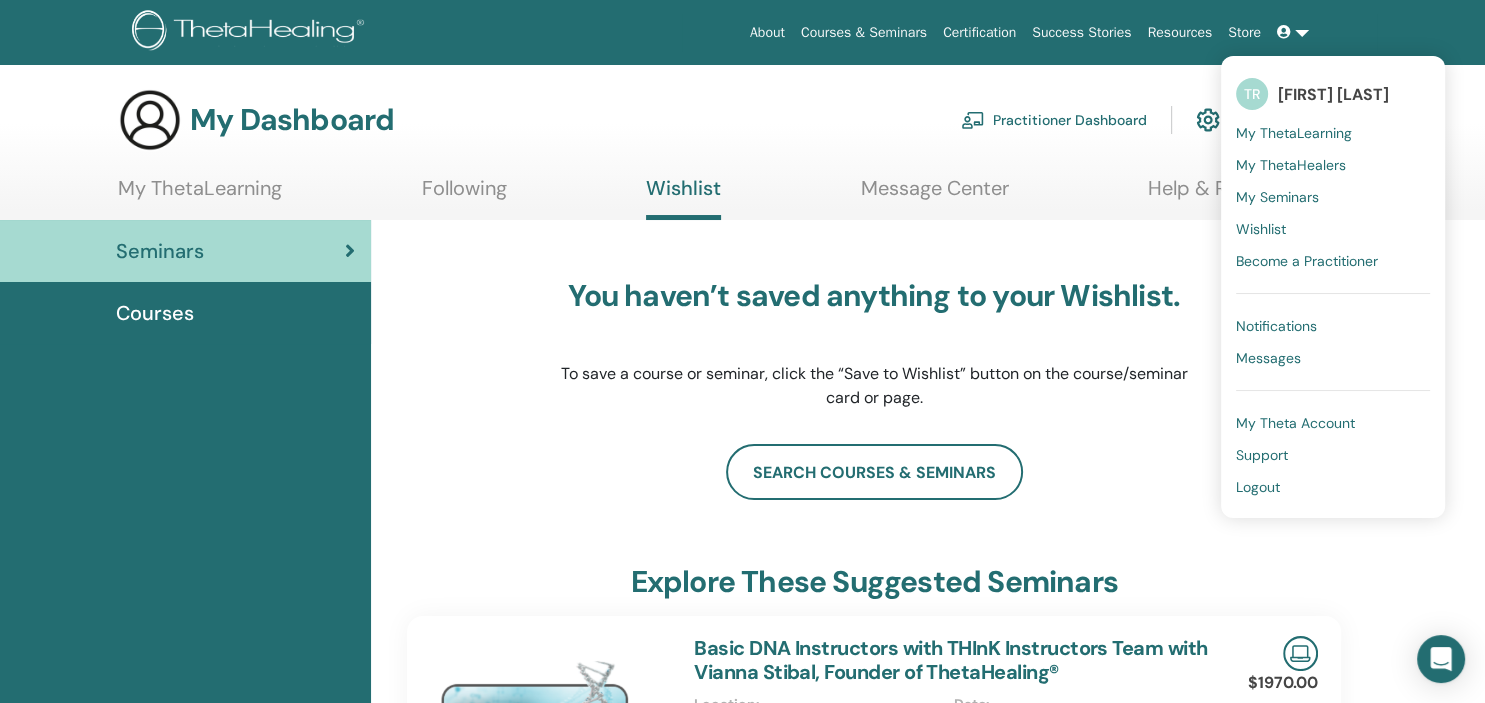click on "My Seminars" at bounding box center (1277, 197) 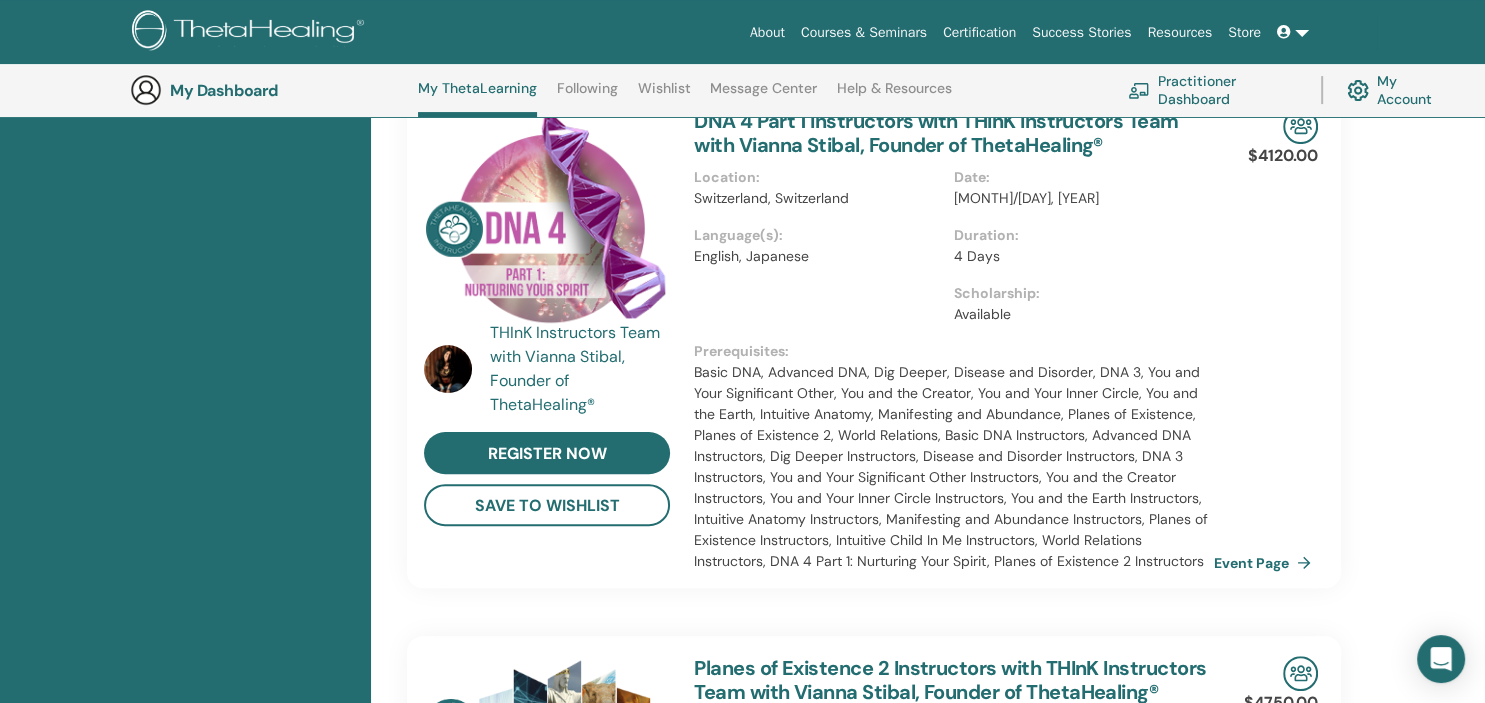 scroll, scrollTop: 0, scrollLeft: 0, axis: both 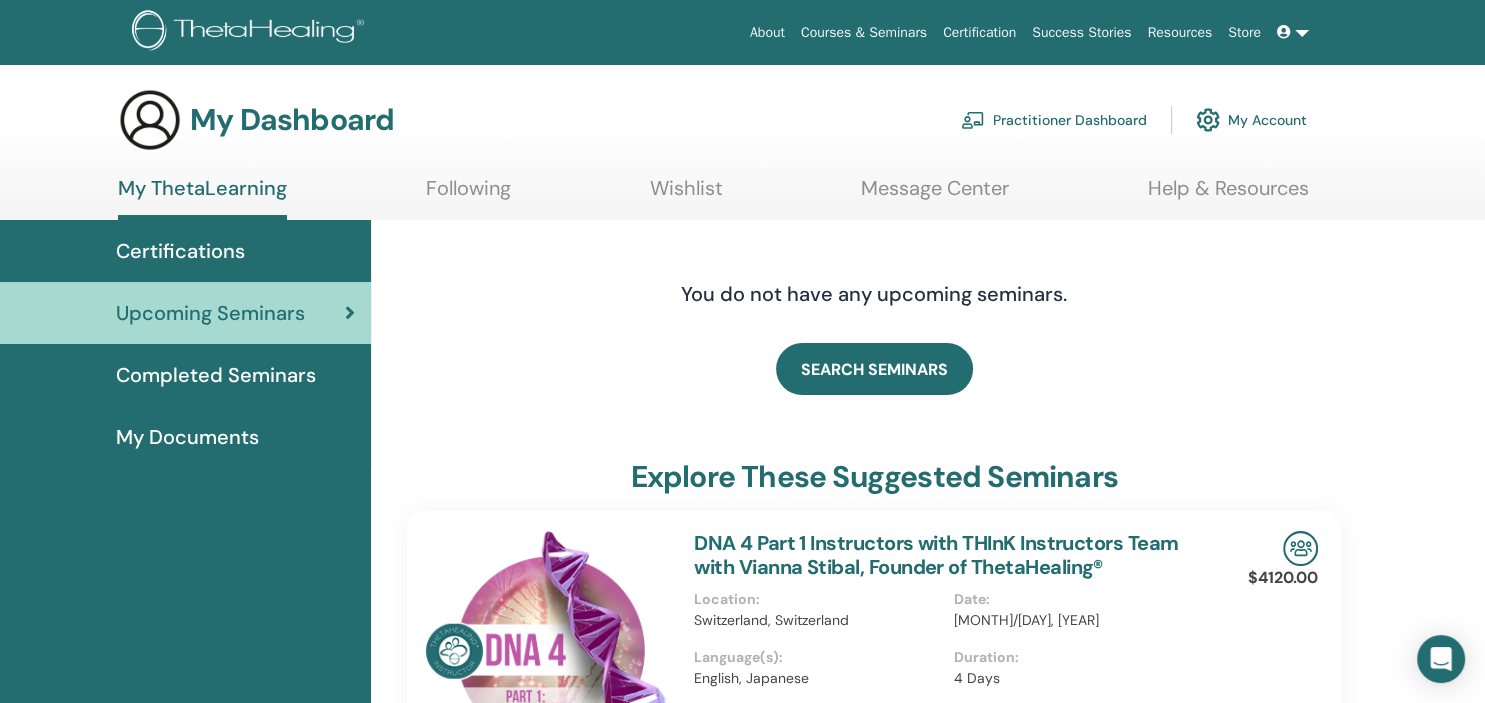 click on "Completed Seminars" at bounding box center (216, 375) 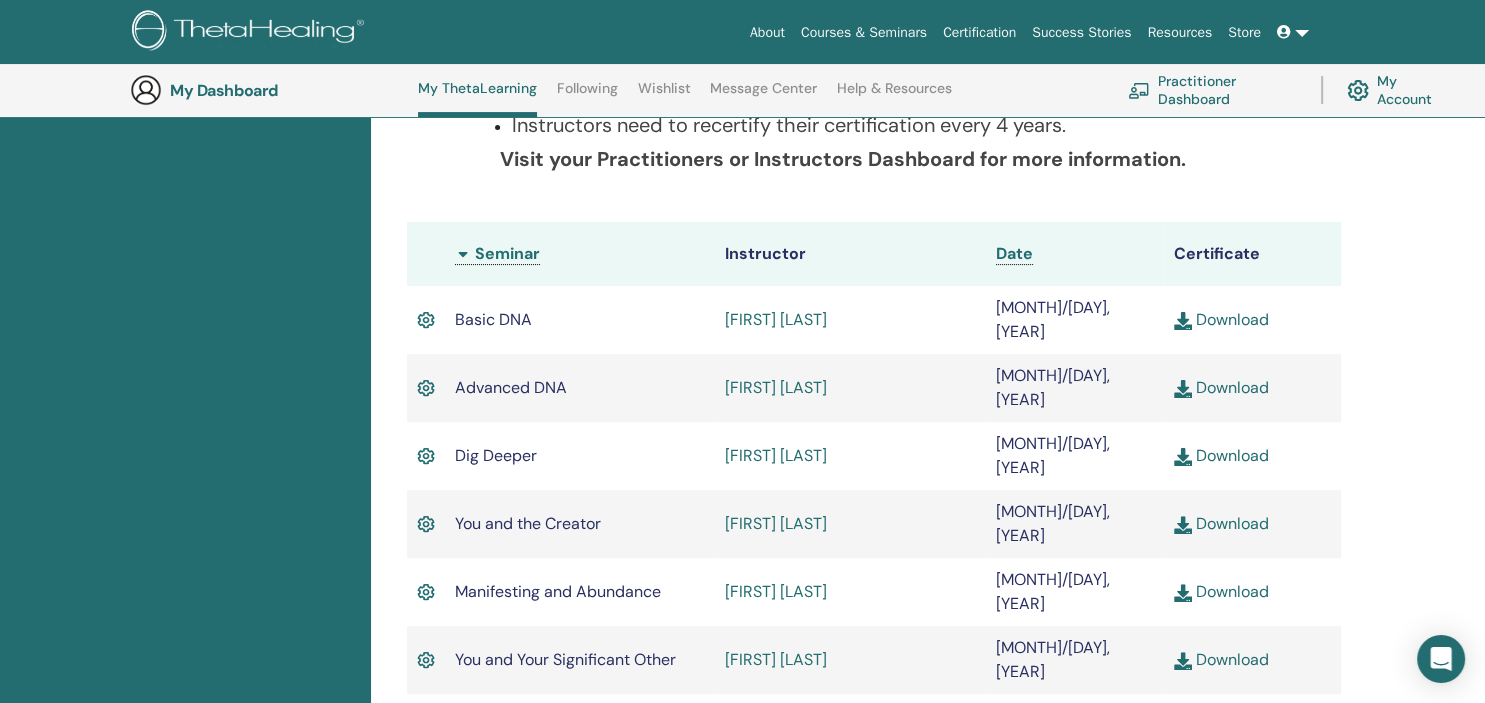 scroll, scrollTop: 475, scrollLeft: 0, axis: vertical 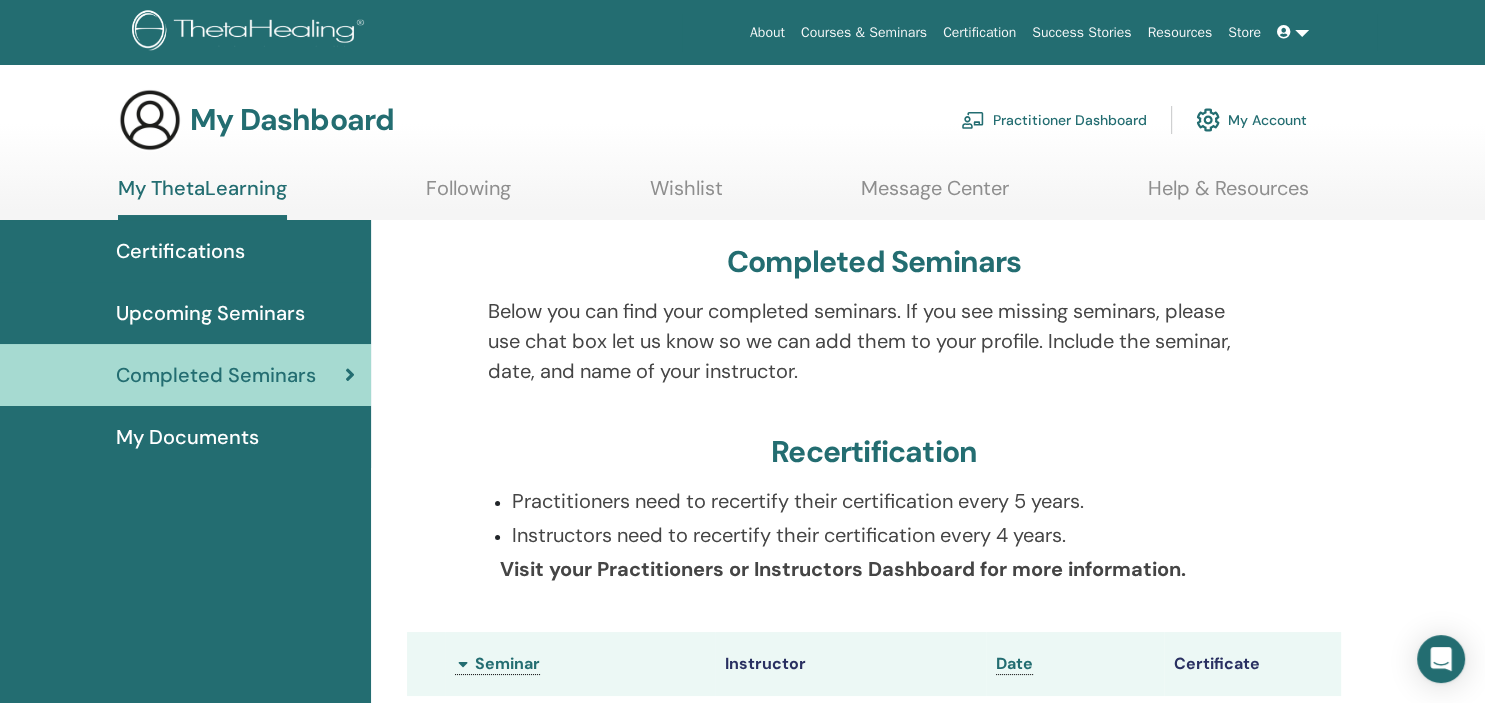 click on "Certifications" at bounding box center (180, 251) 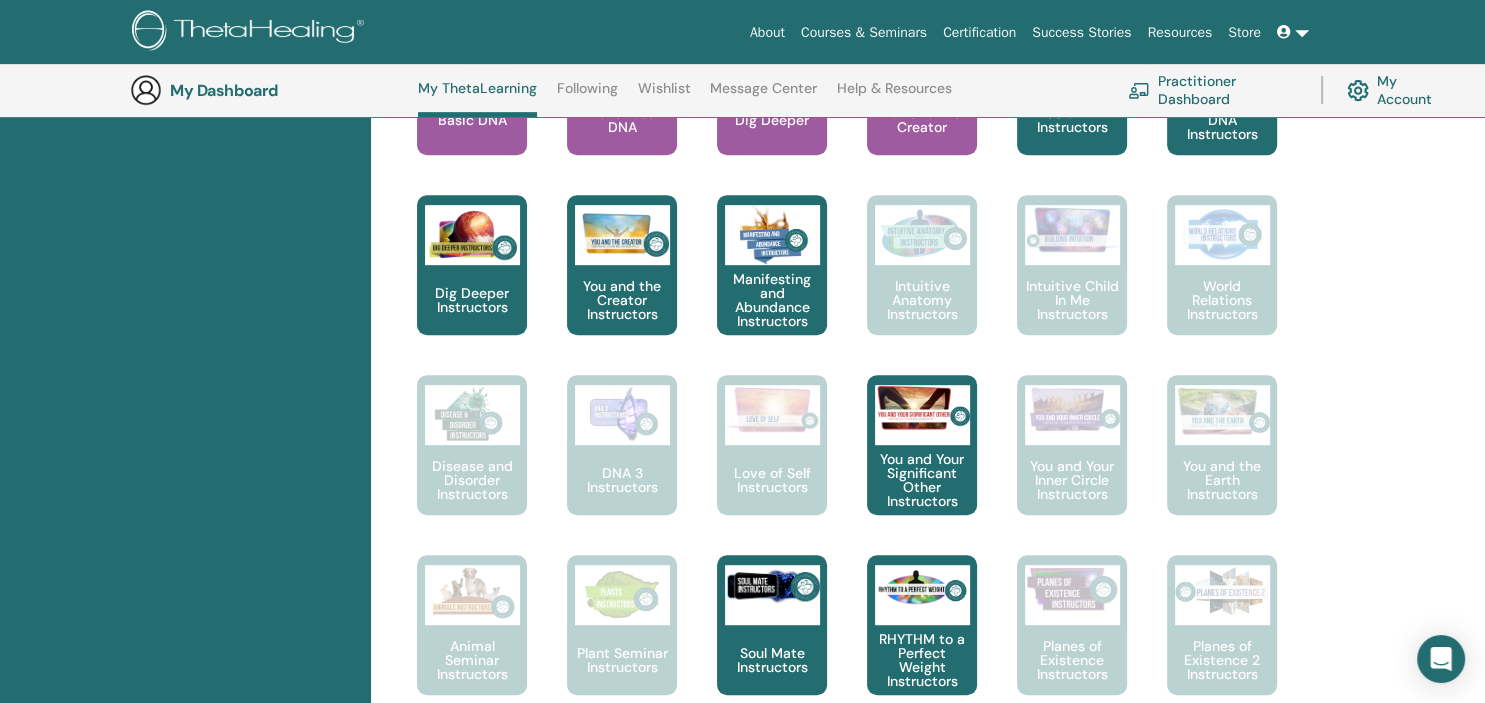 scroll, scrollTop: 897, scrollLeft: 0, axis: vertical 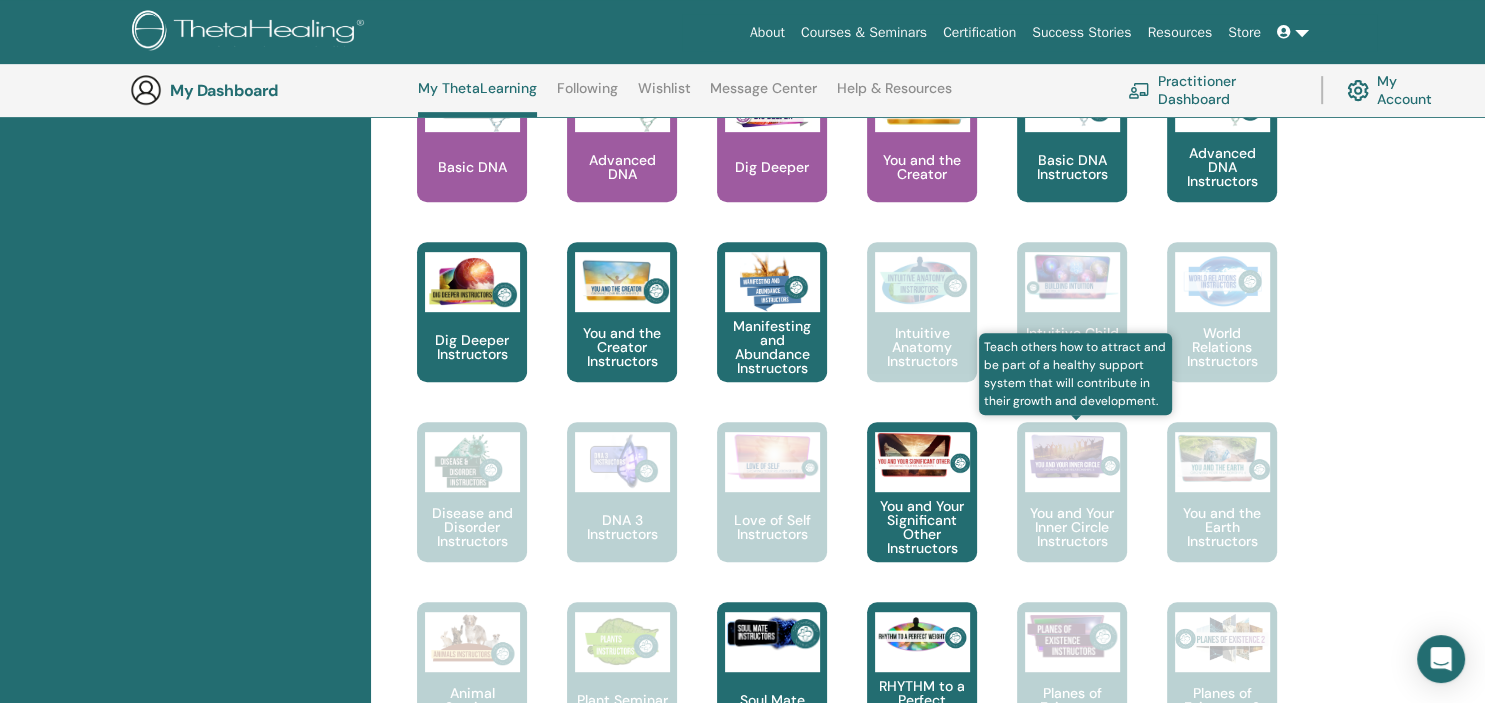 click on "You and Your Inner Circle Instructors" at bounding box center (1072, 527) 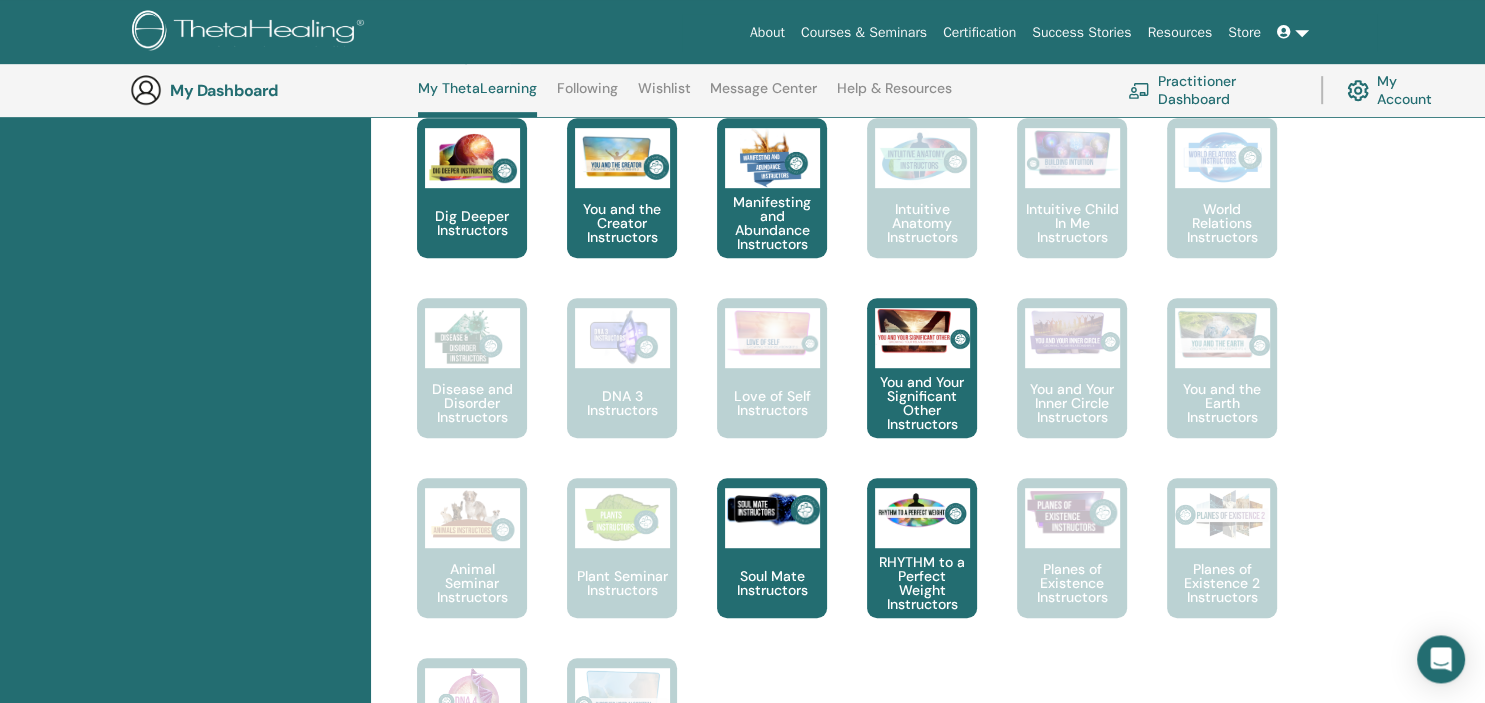 scroll, scrollTop: 1108, scrollLeft: 0, axis: vertical 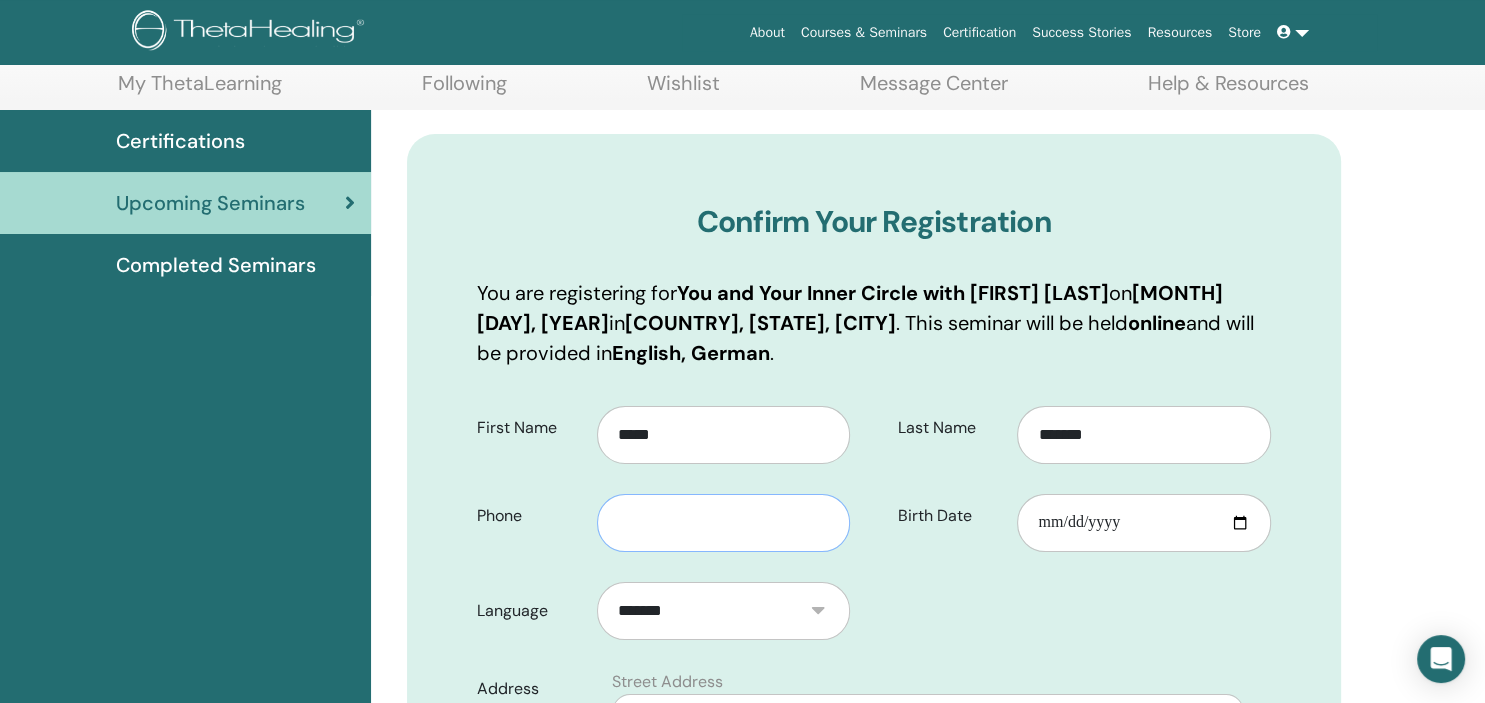 click at bounding box center [724, 523] 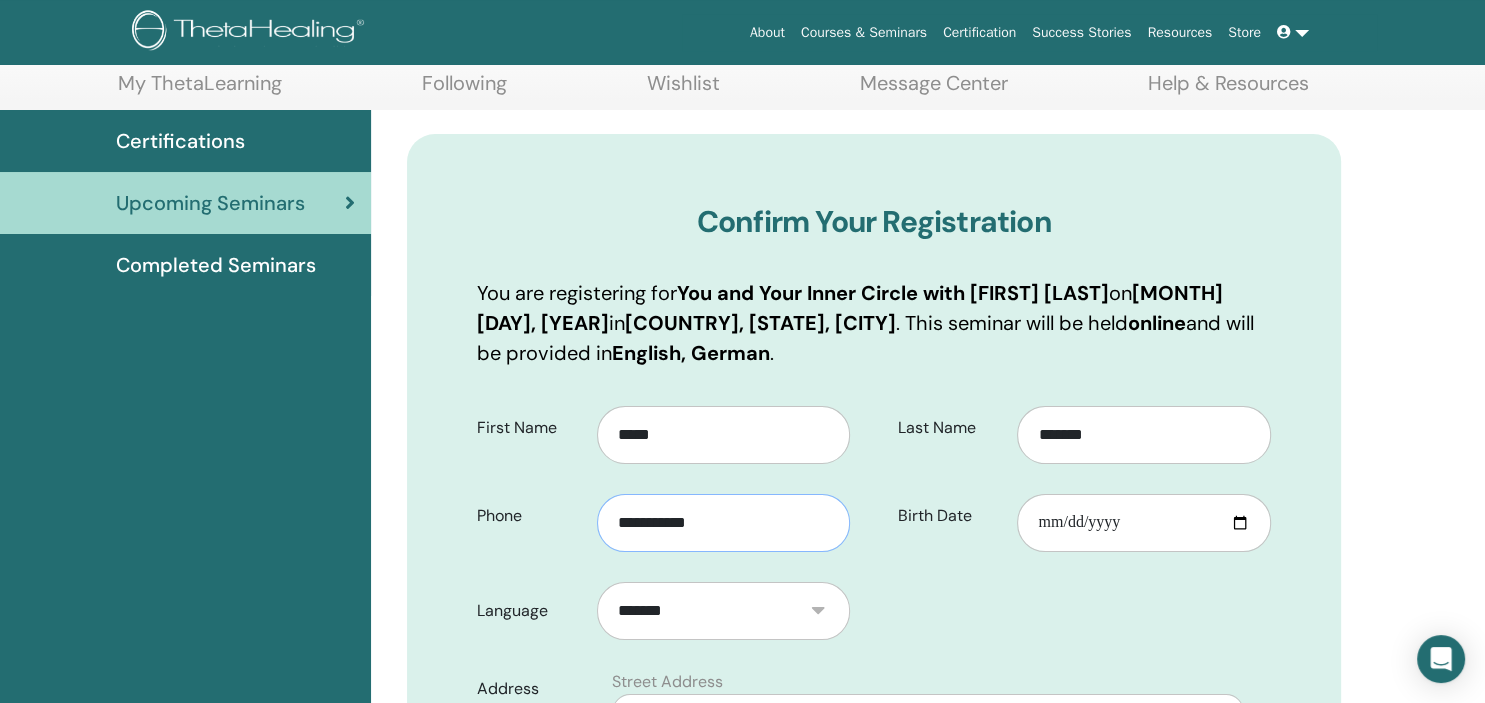 type on "**********" 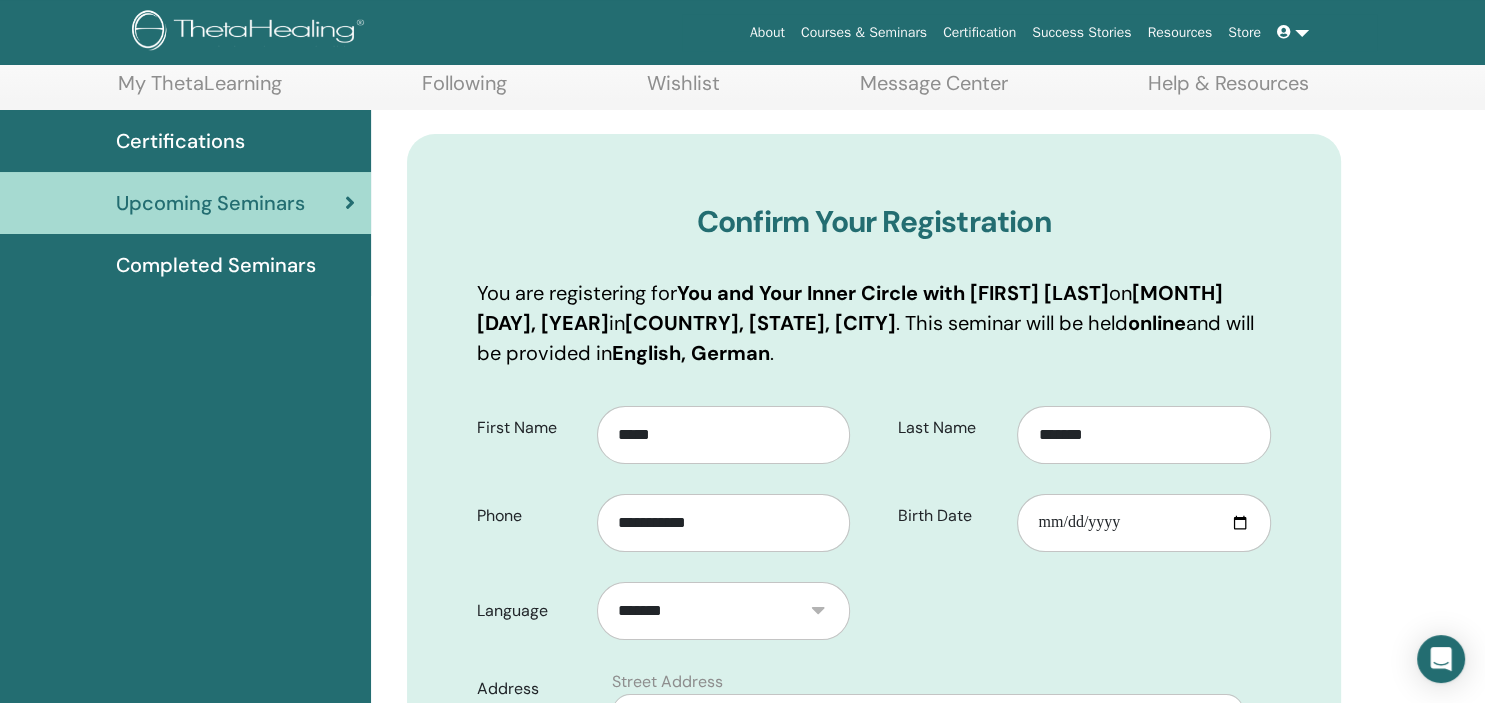 click on "*******
******" at bounding box center [724, 611] 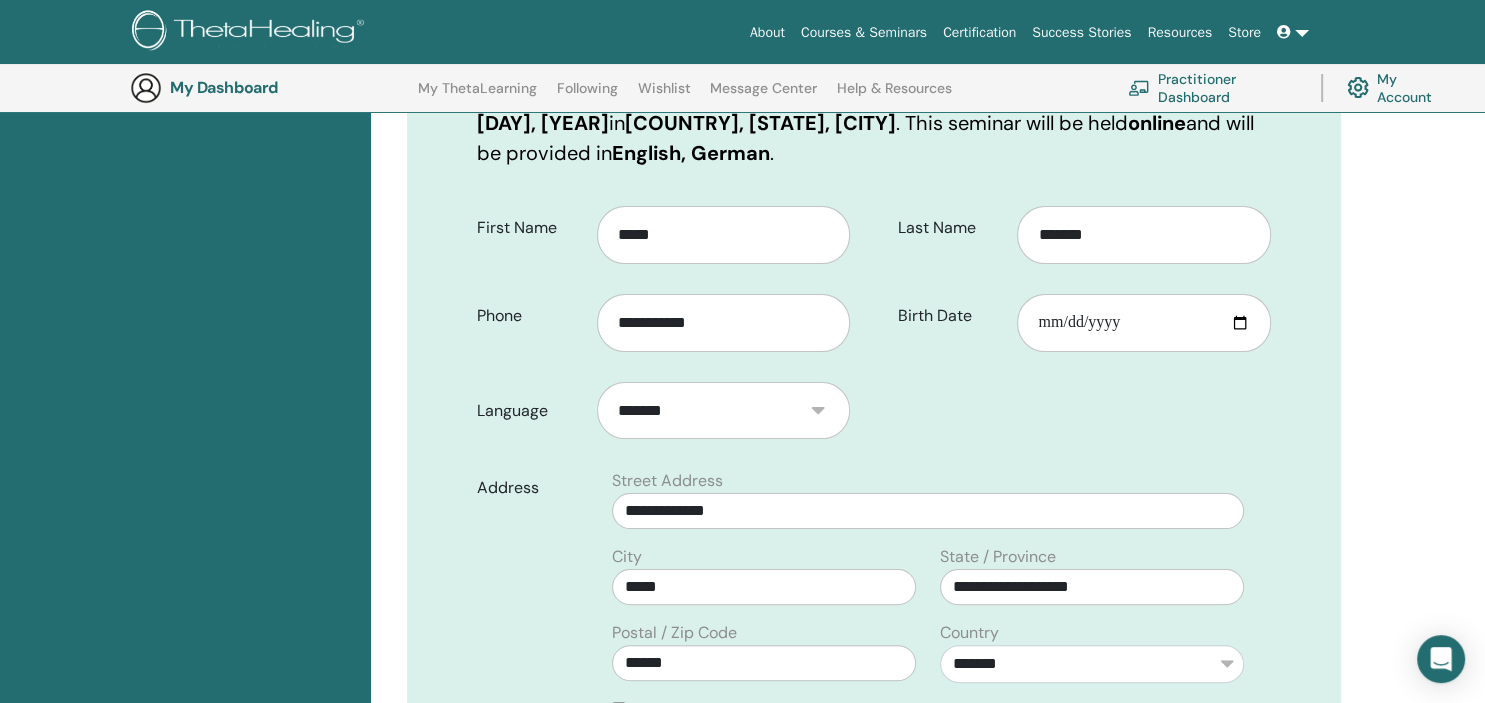 scroll, scrollTop: 364, scrollLeft: 0, axis: vertical 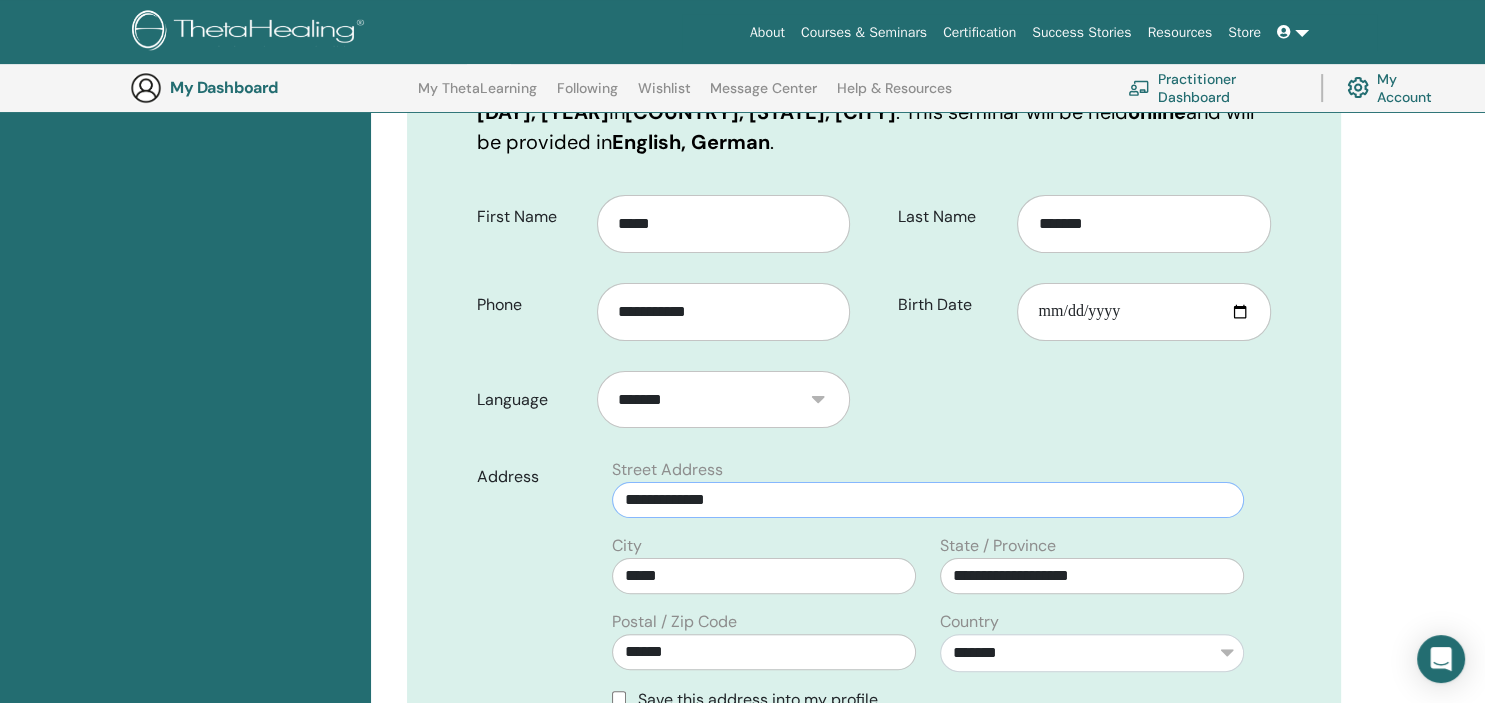 drag, startPoint x: 761, startPoint y: 493, endPoint x: 568, endPoint y: 509, distance: 193.66208 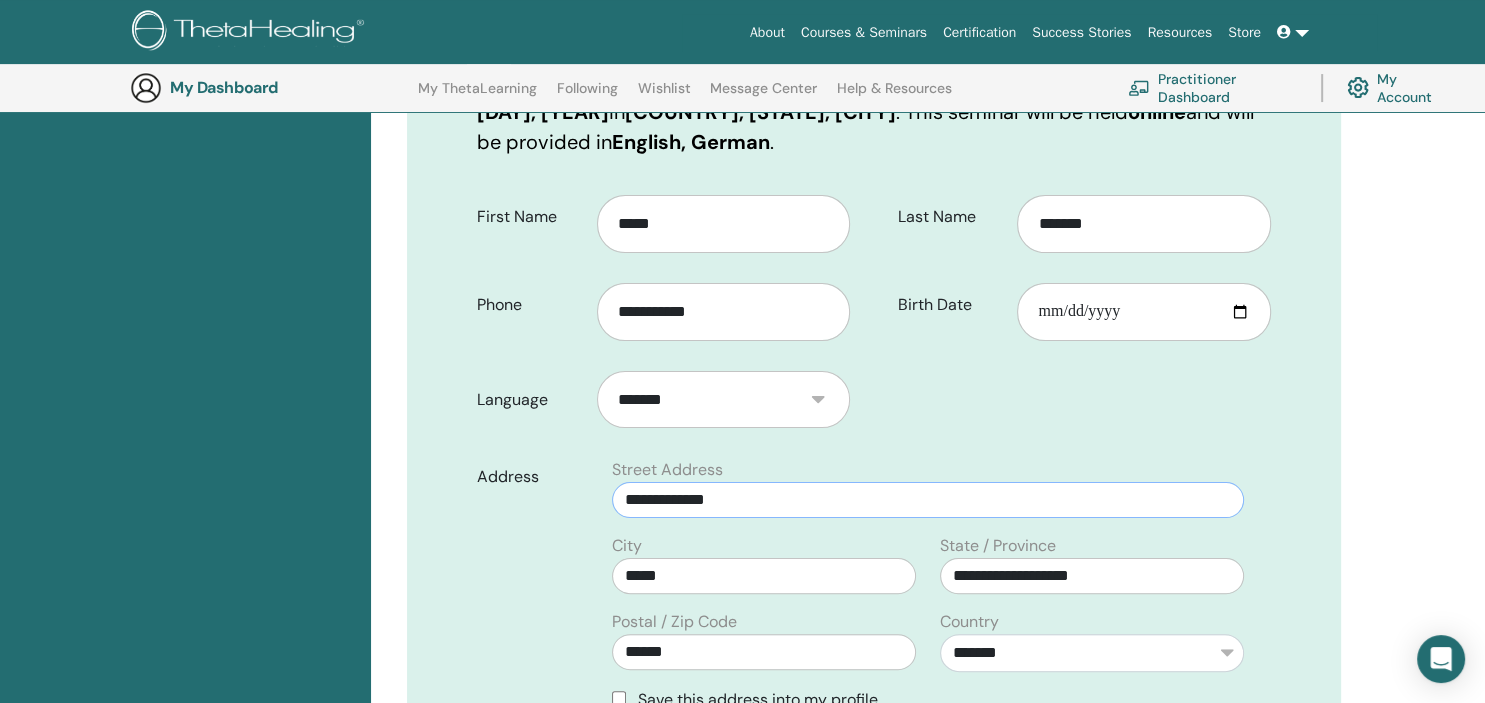 click on "**********" at bounding box center (928, 500) 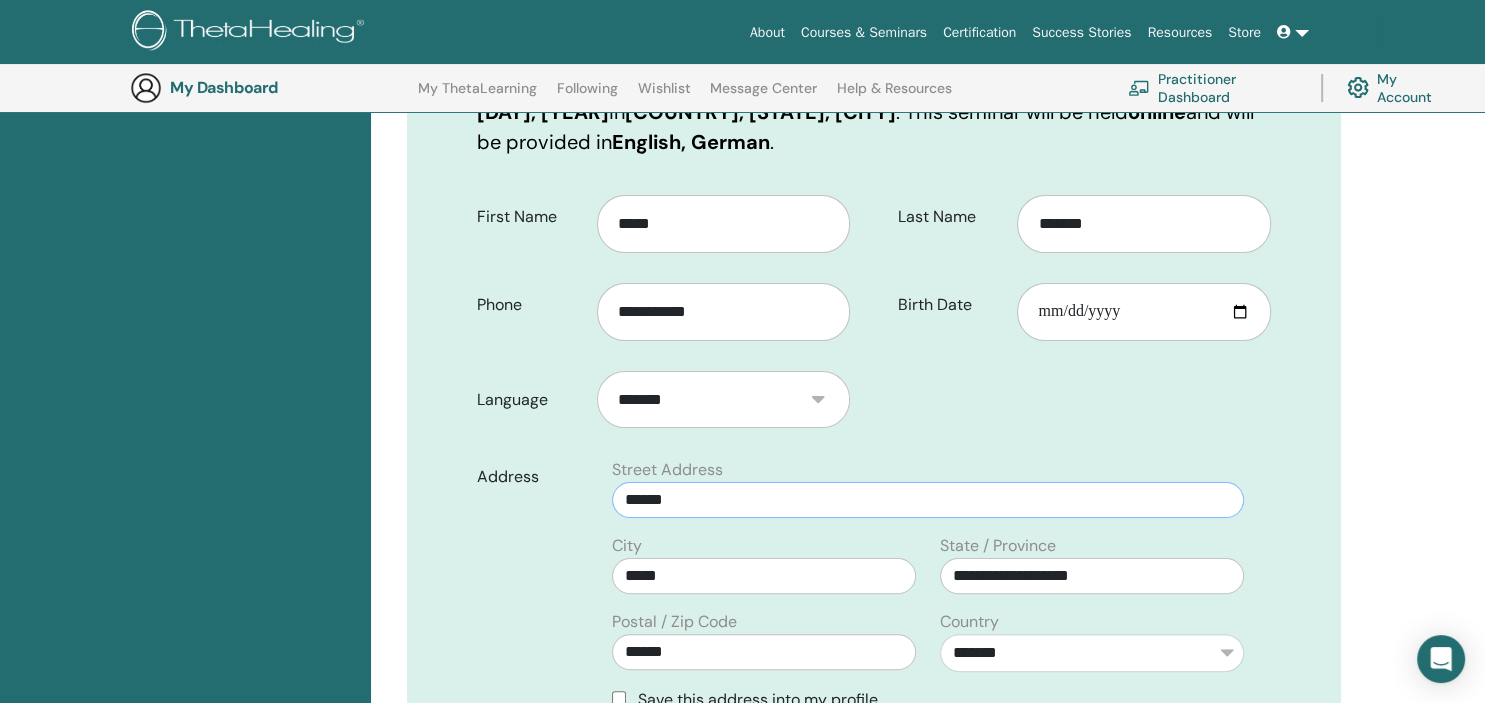 type on "**********" 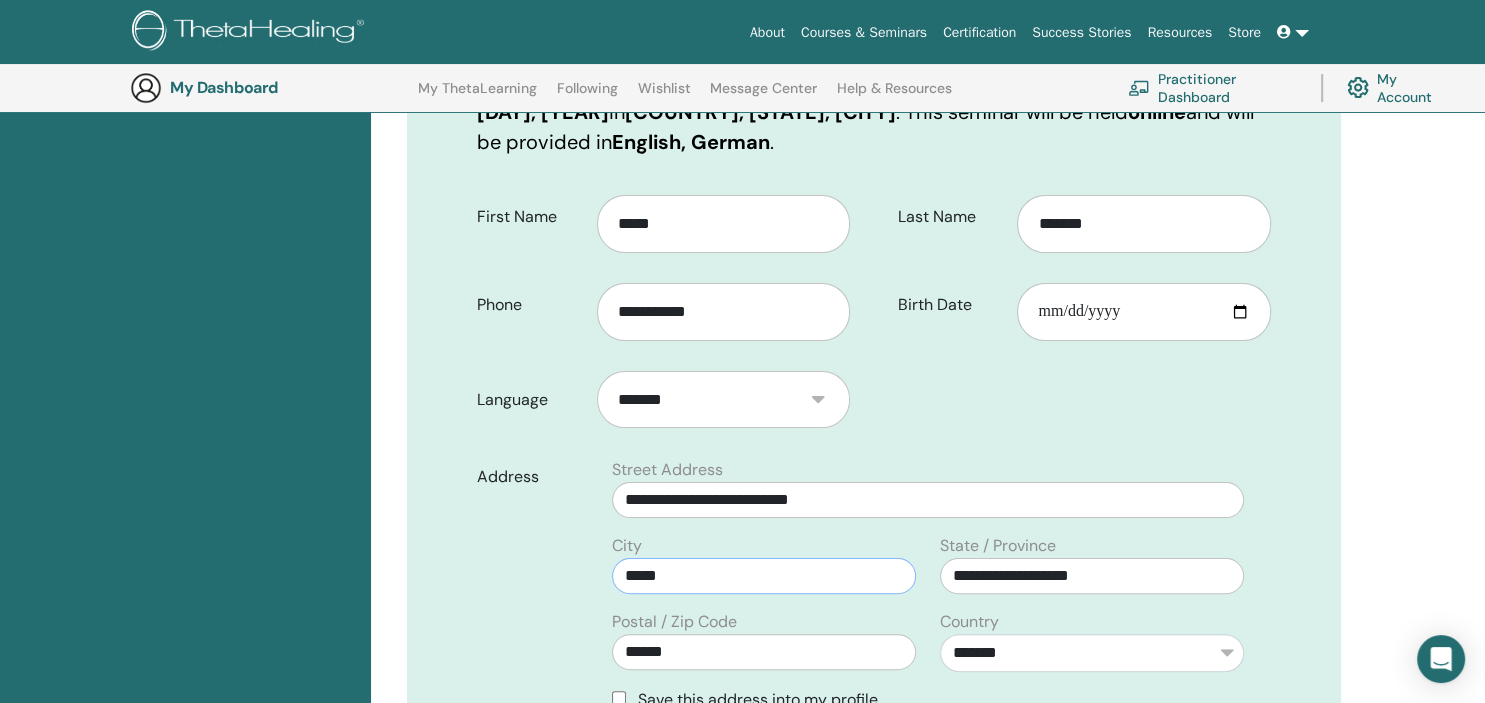 type on "**********" 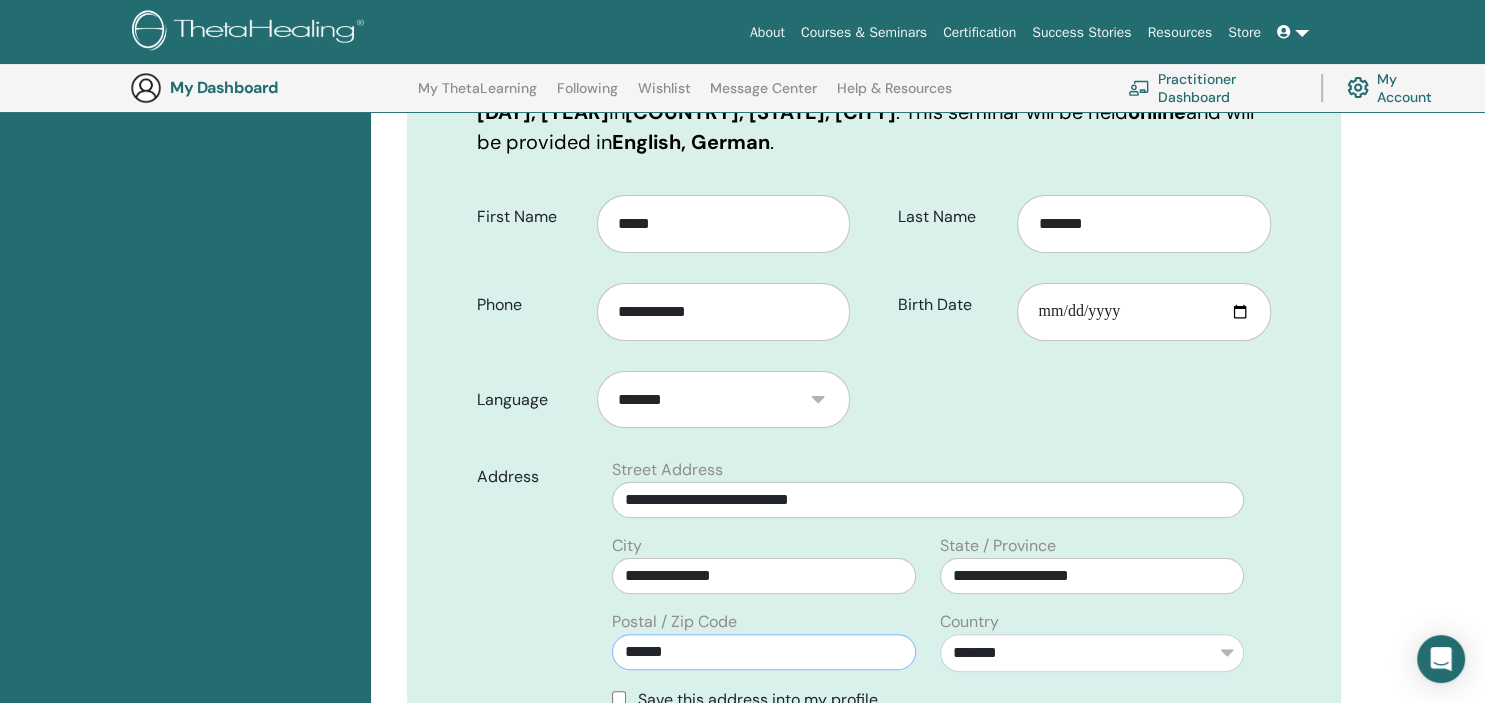type on "*****" 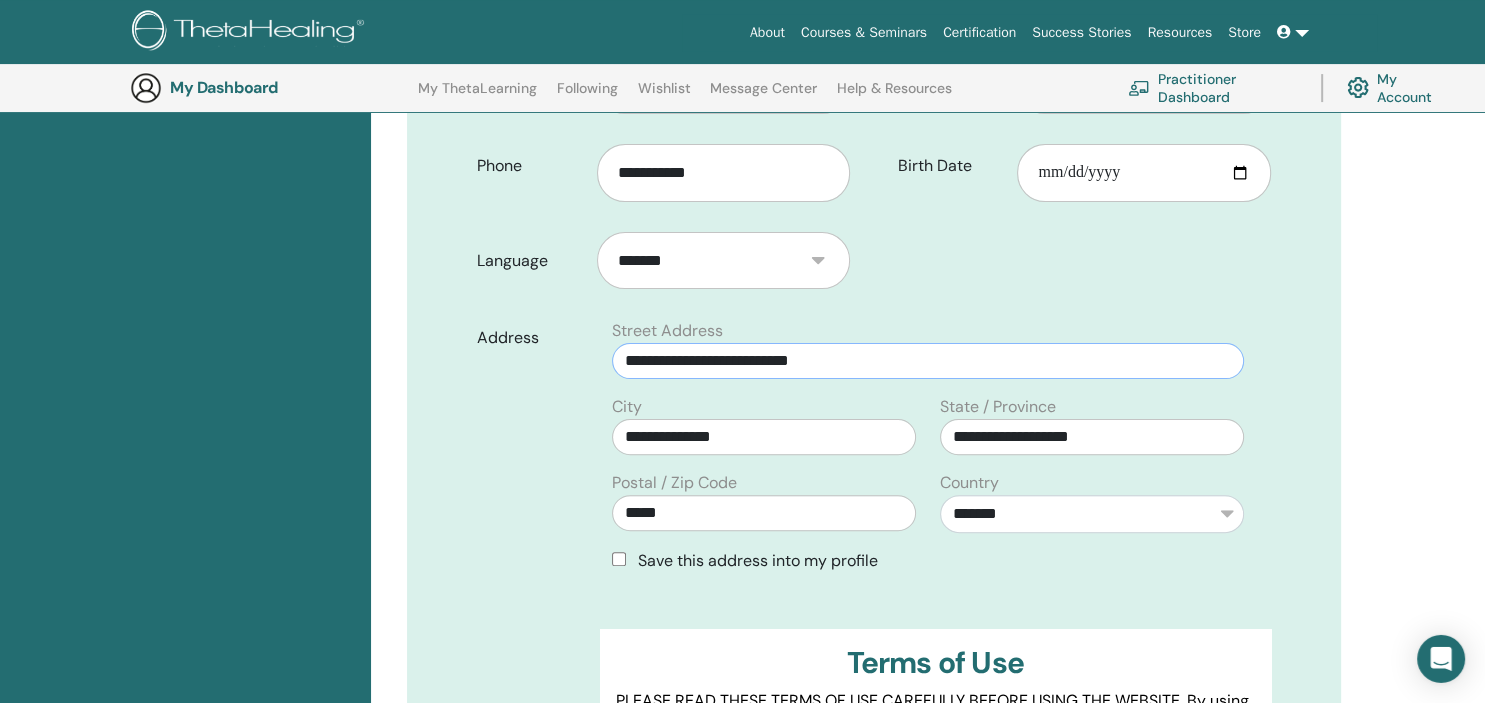 scroll, scrollTop: 575, scrollLeft: 0, axis: vertical 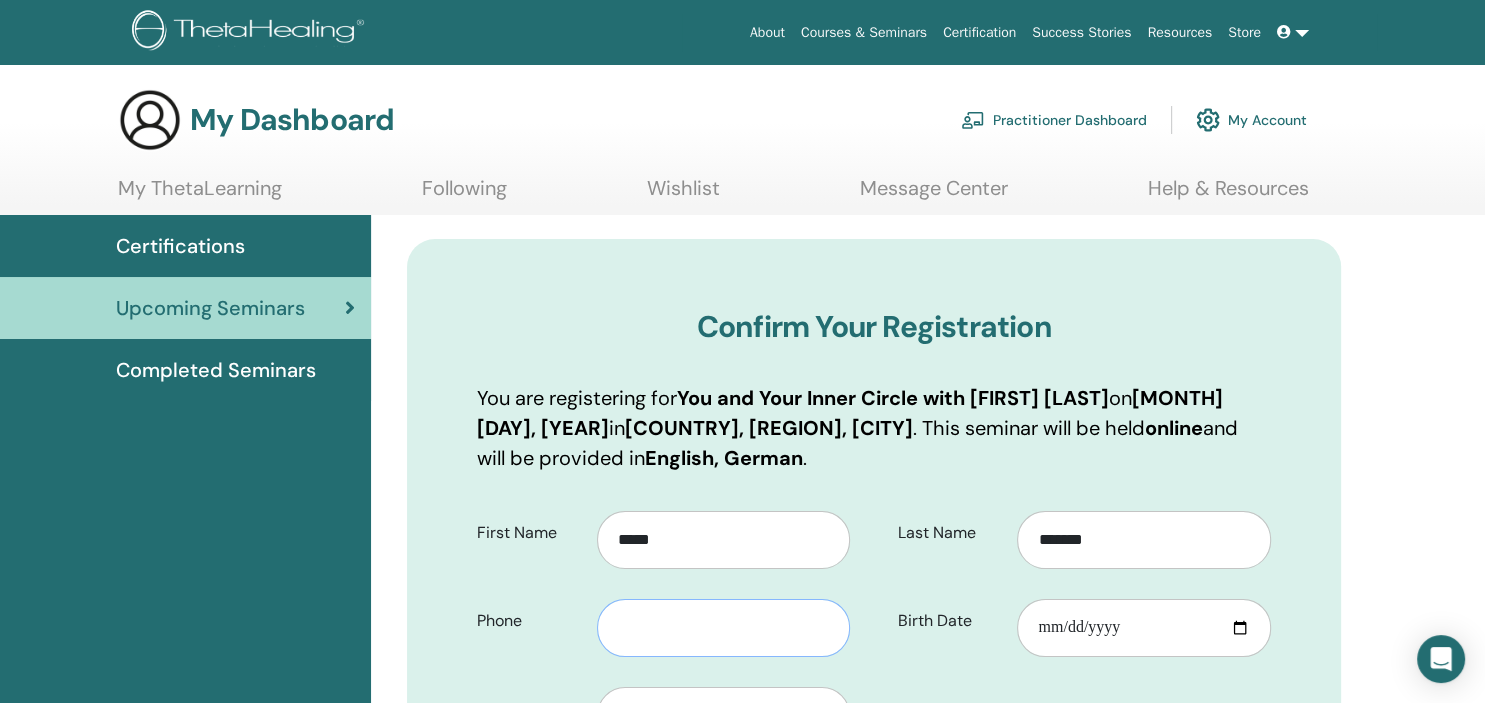 click at bounding box center (724, 628) 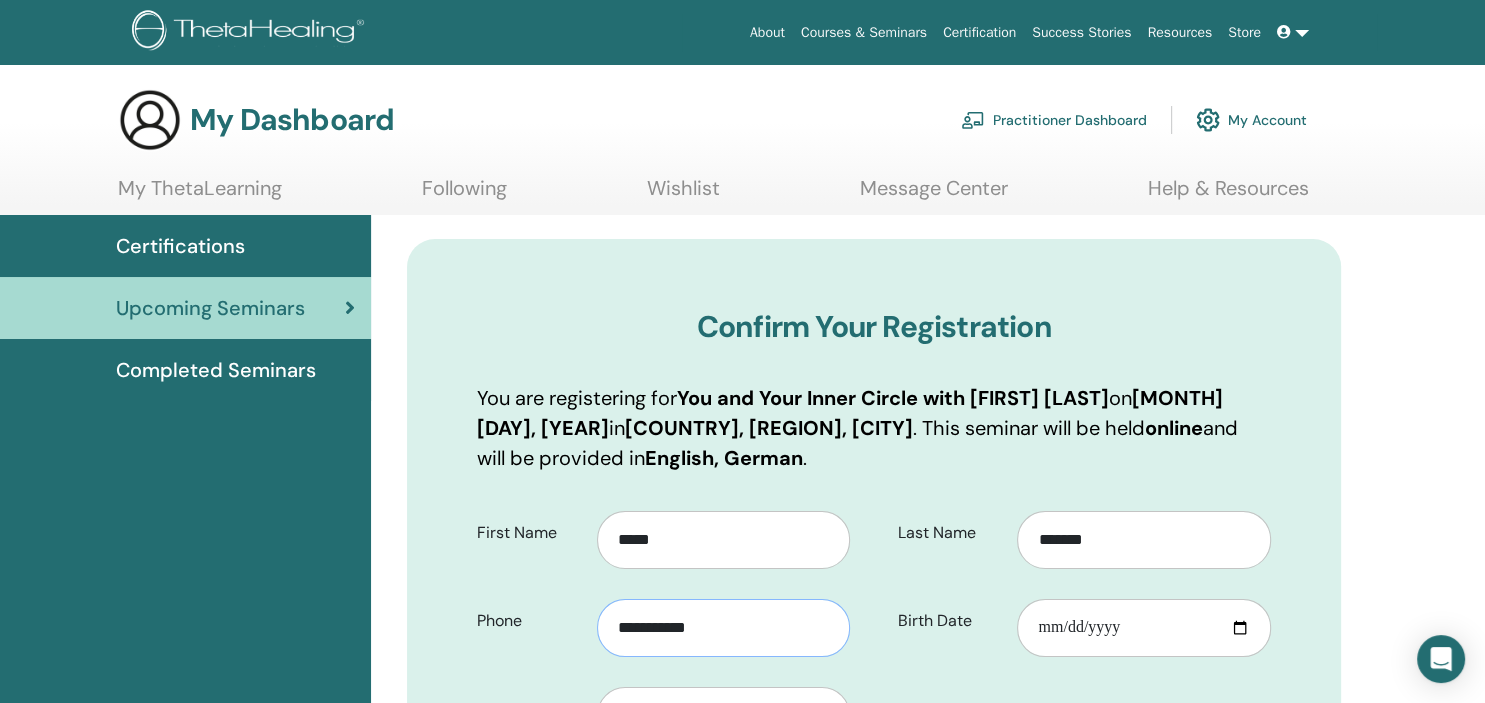 scroll, scrollTop: 470, scrollLeft: 0, axis: vertical 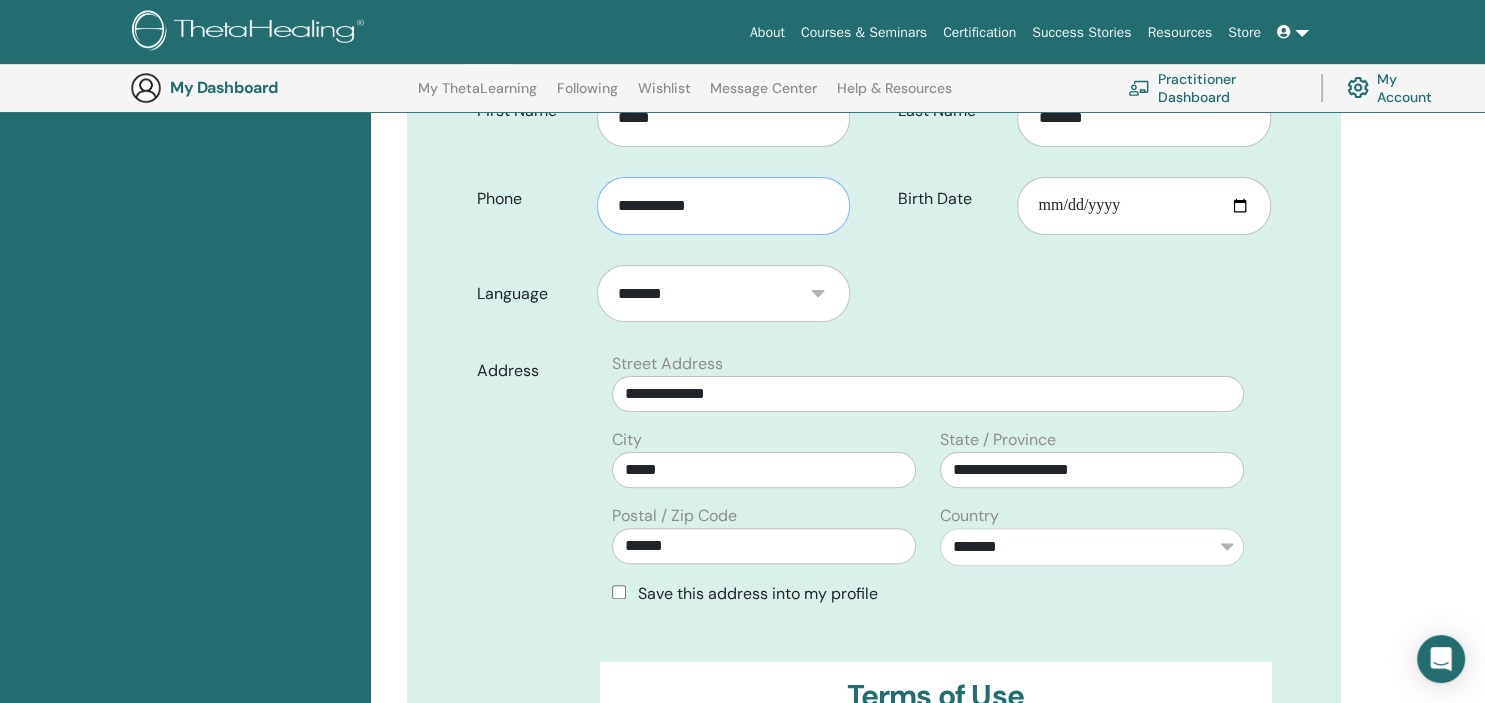type on "**********" 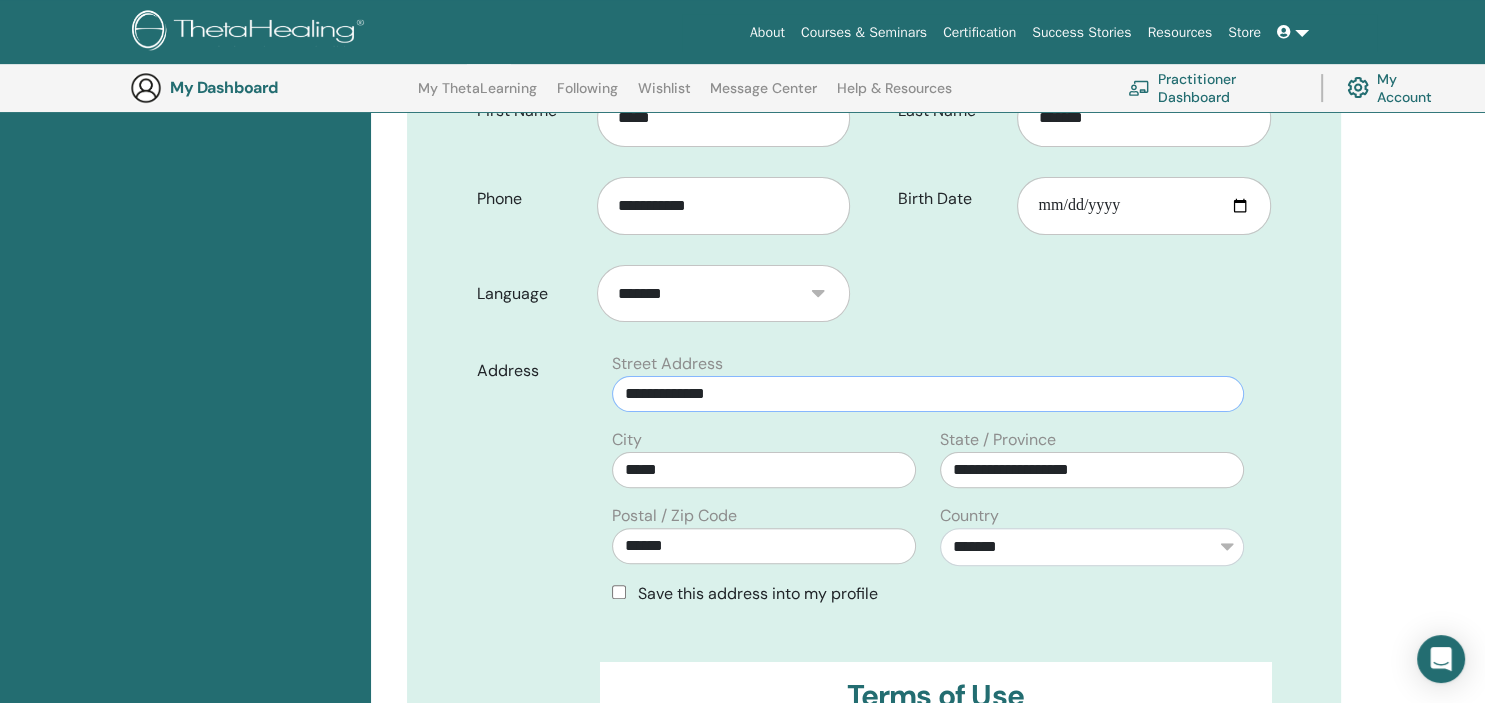 drag, startPoint x: 756, startPoint y: 401, endPoint x: 586, endPoint y: 380, distance: 171.29214 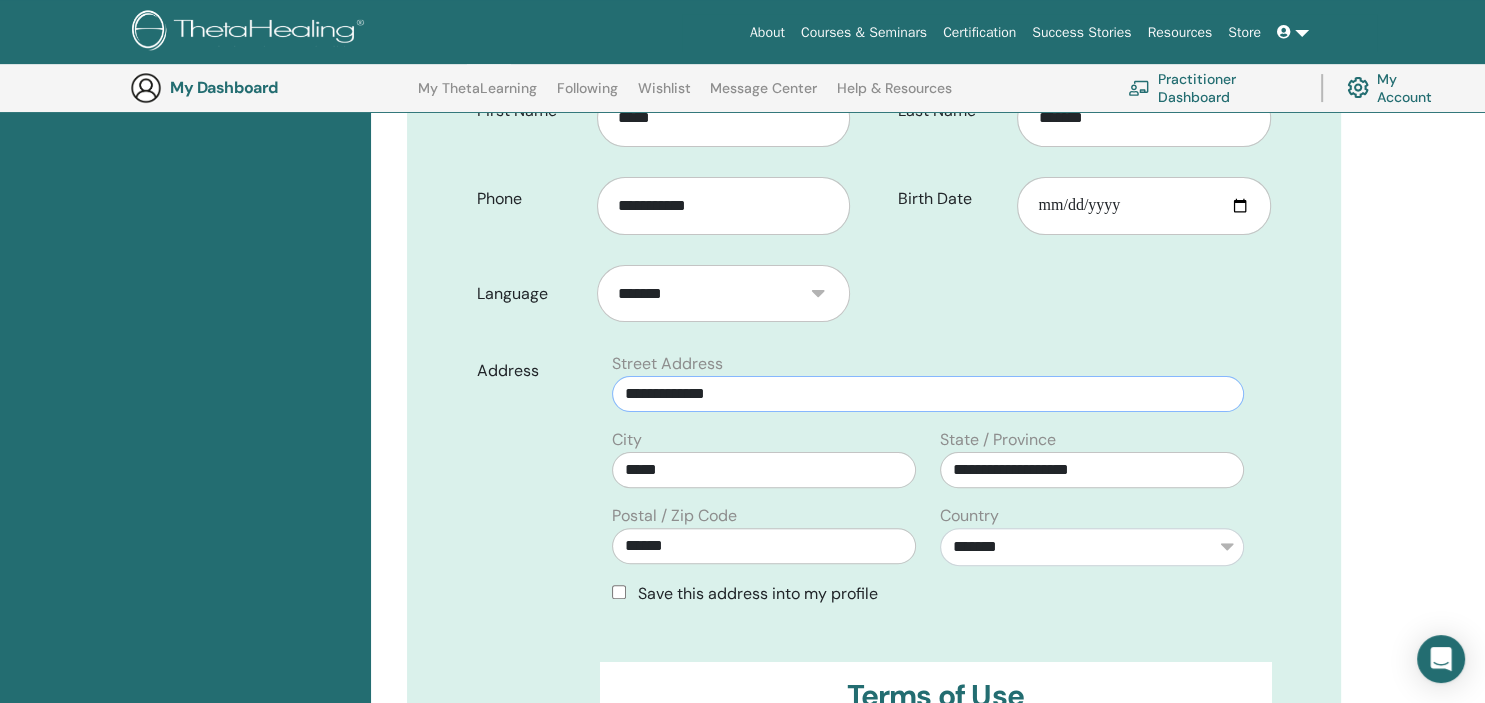 click on "**********" at bounding box center (928, 394) 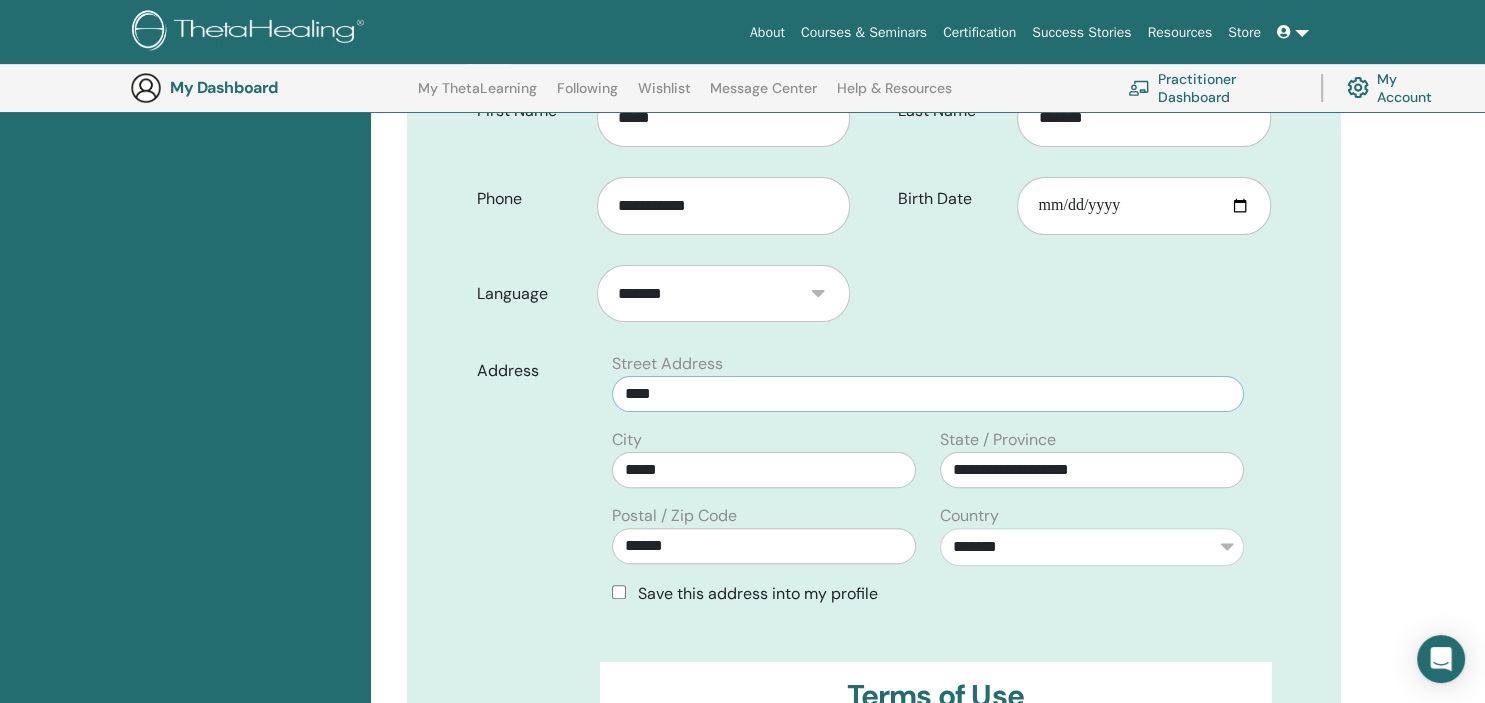 type on "**********" 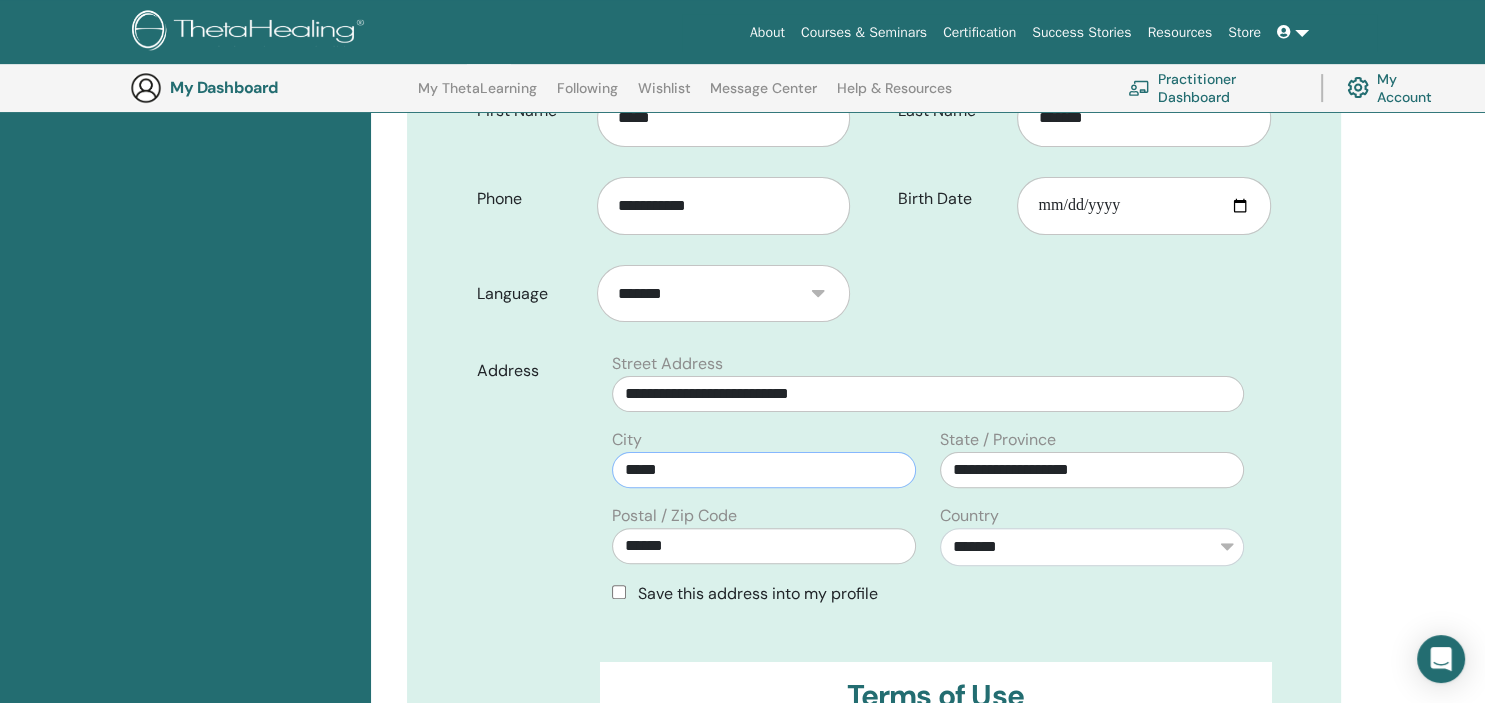 type on "**********" 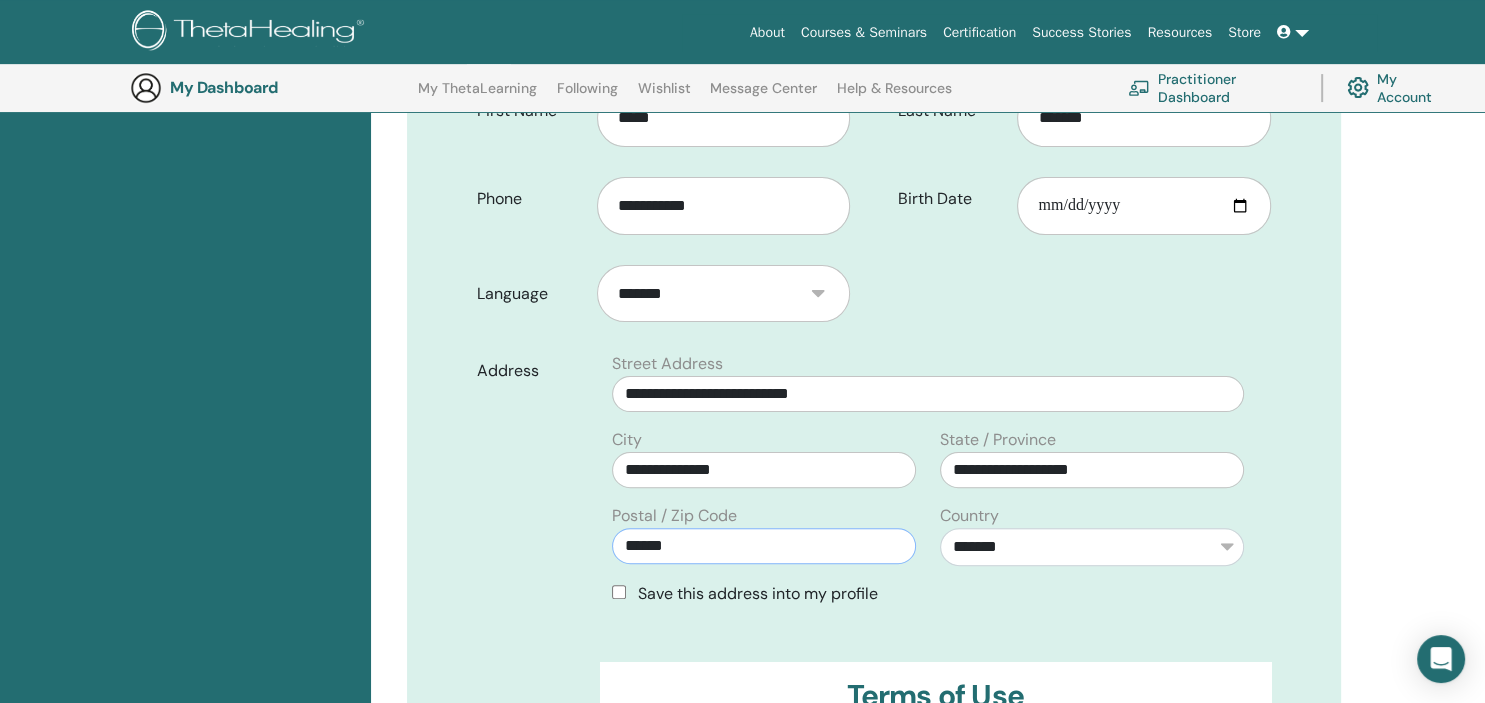 type on "*****" 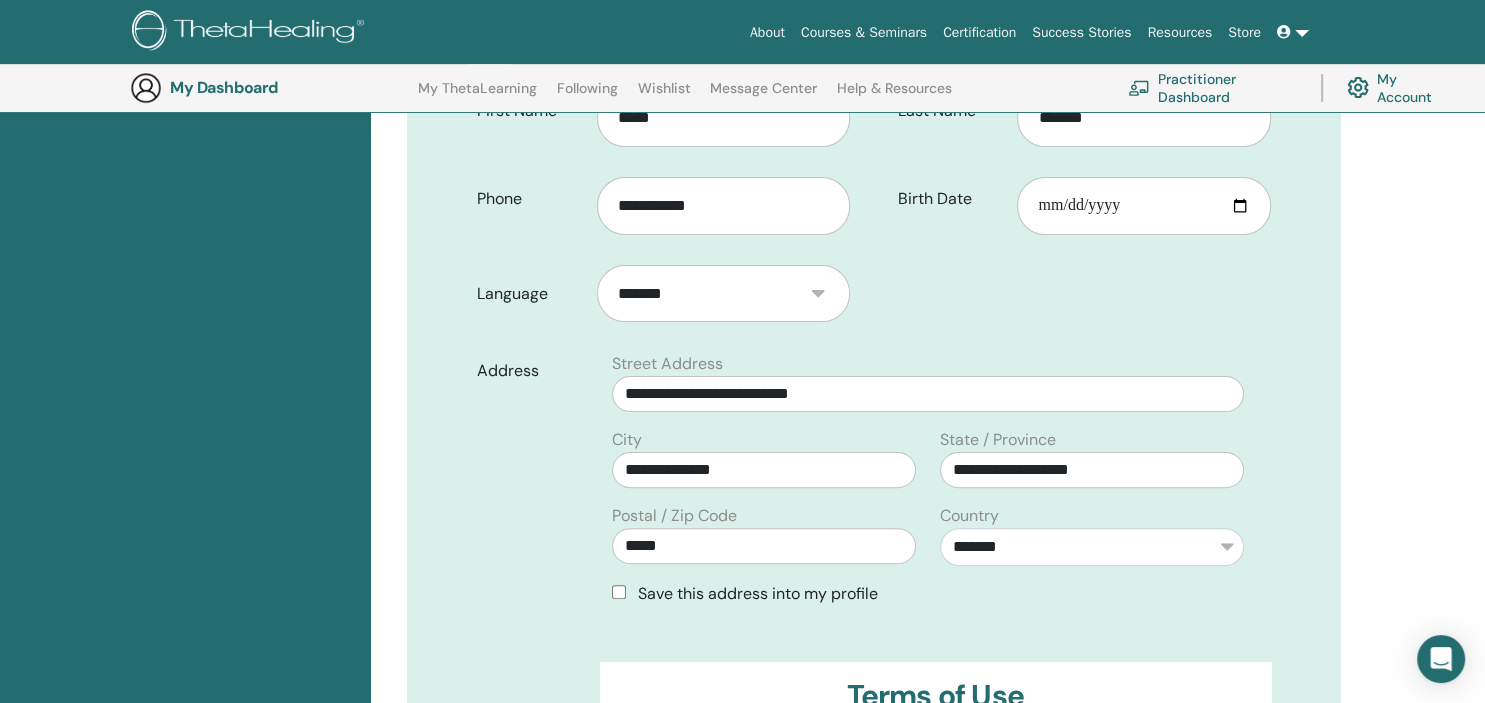 click on "*******
******" at bounding box center (724, 294) 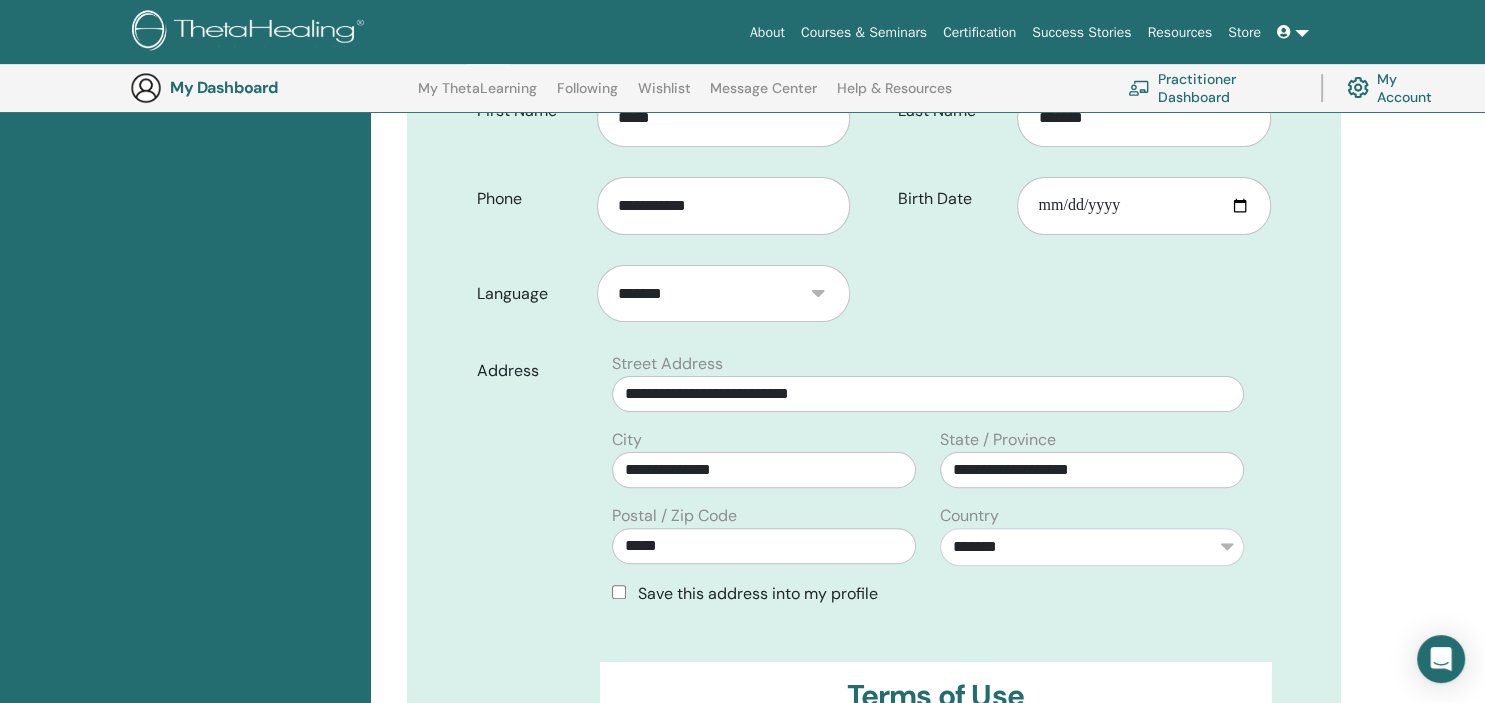 select on "***" 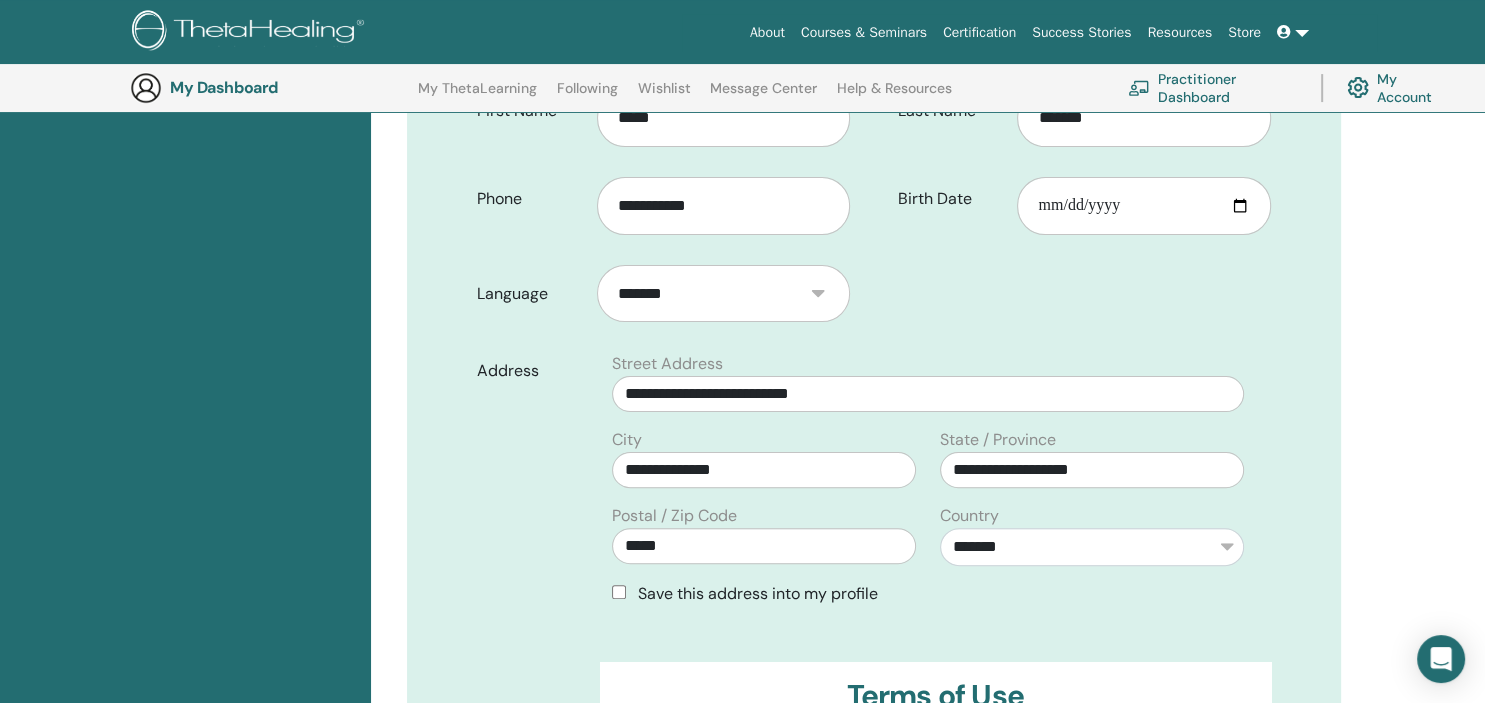 click on "Save this address into my profile" at bounding box center [928, 594] 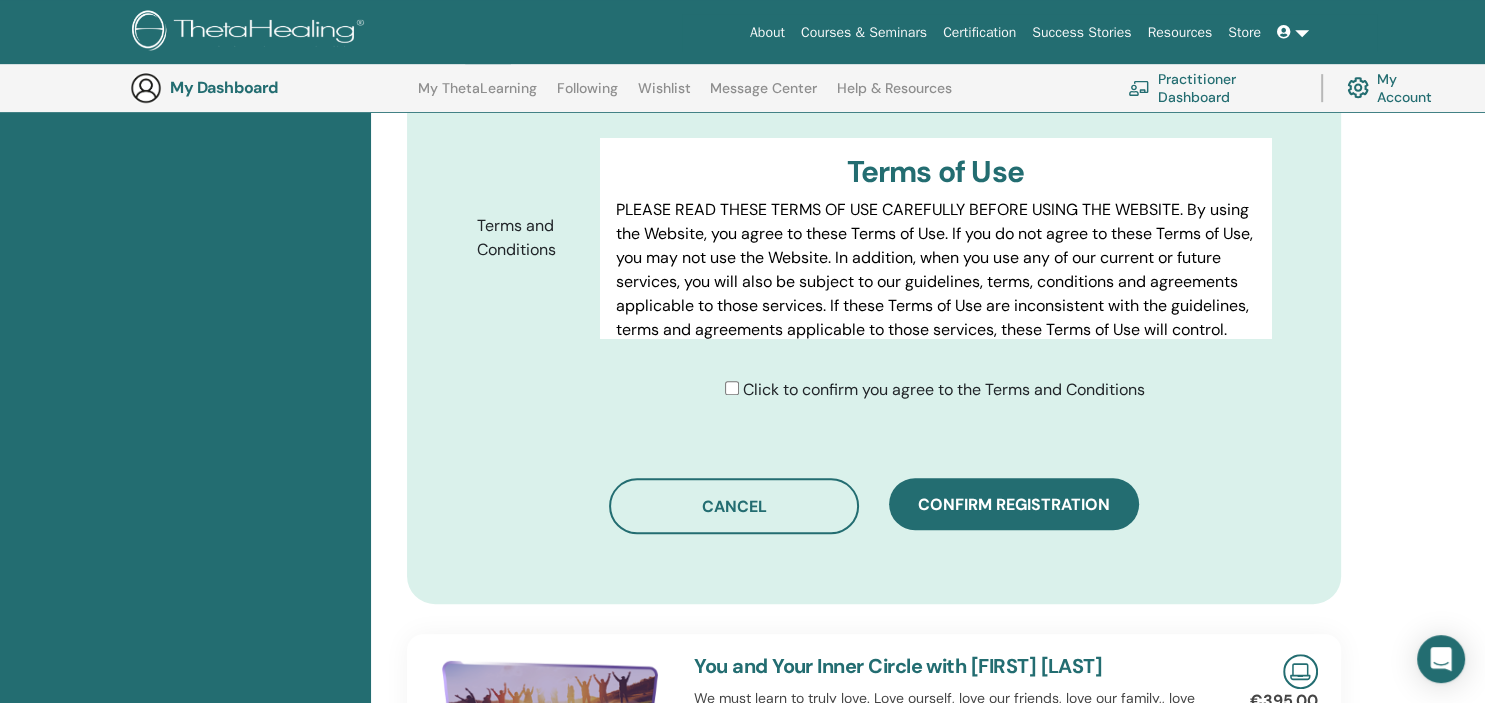 scroll, scrollTop: 998, scrollLeft: 0, axis: vertical 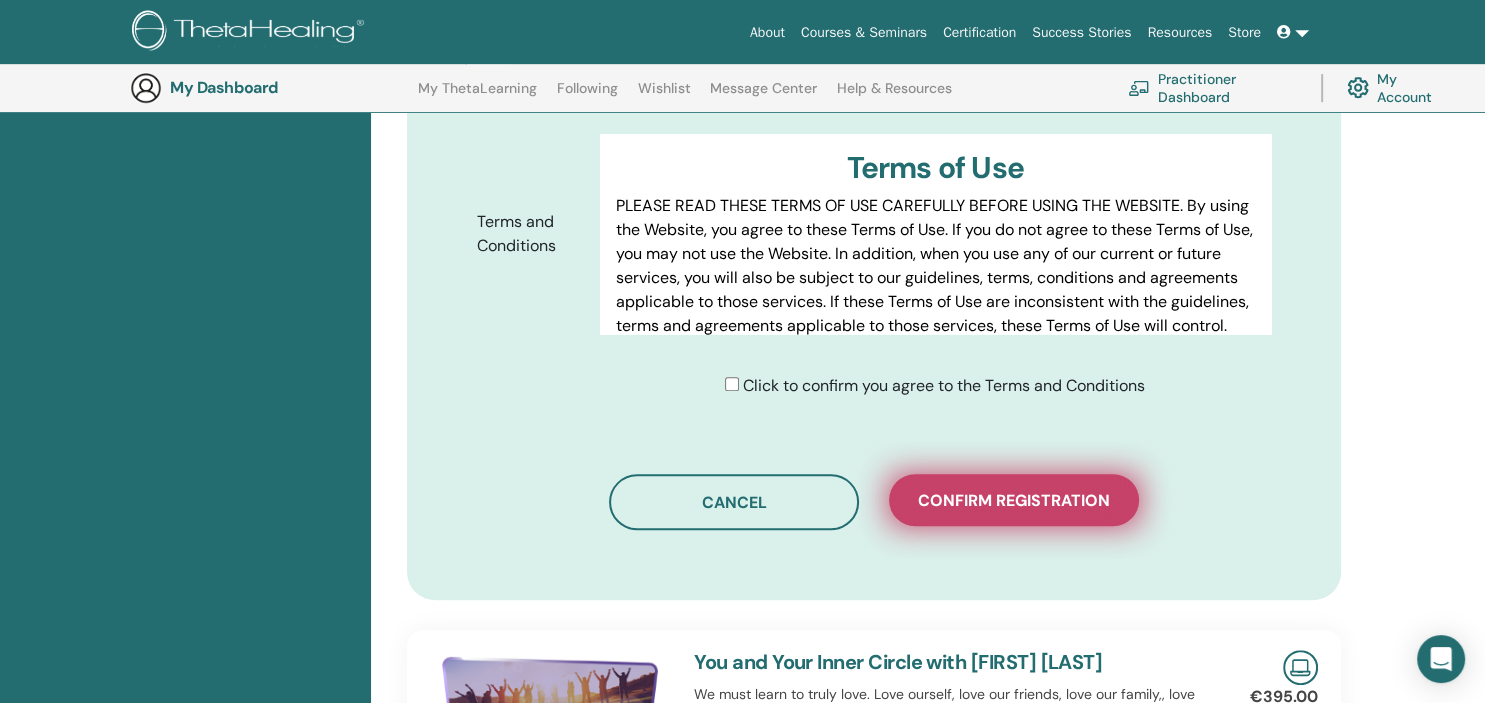 click on "Confirm registration" at bounding box center [1014, 500] 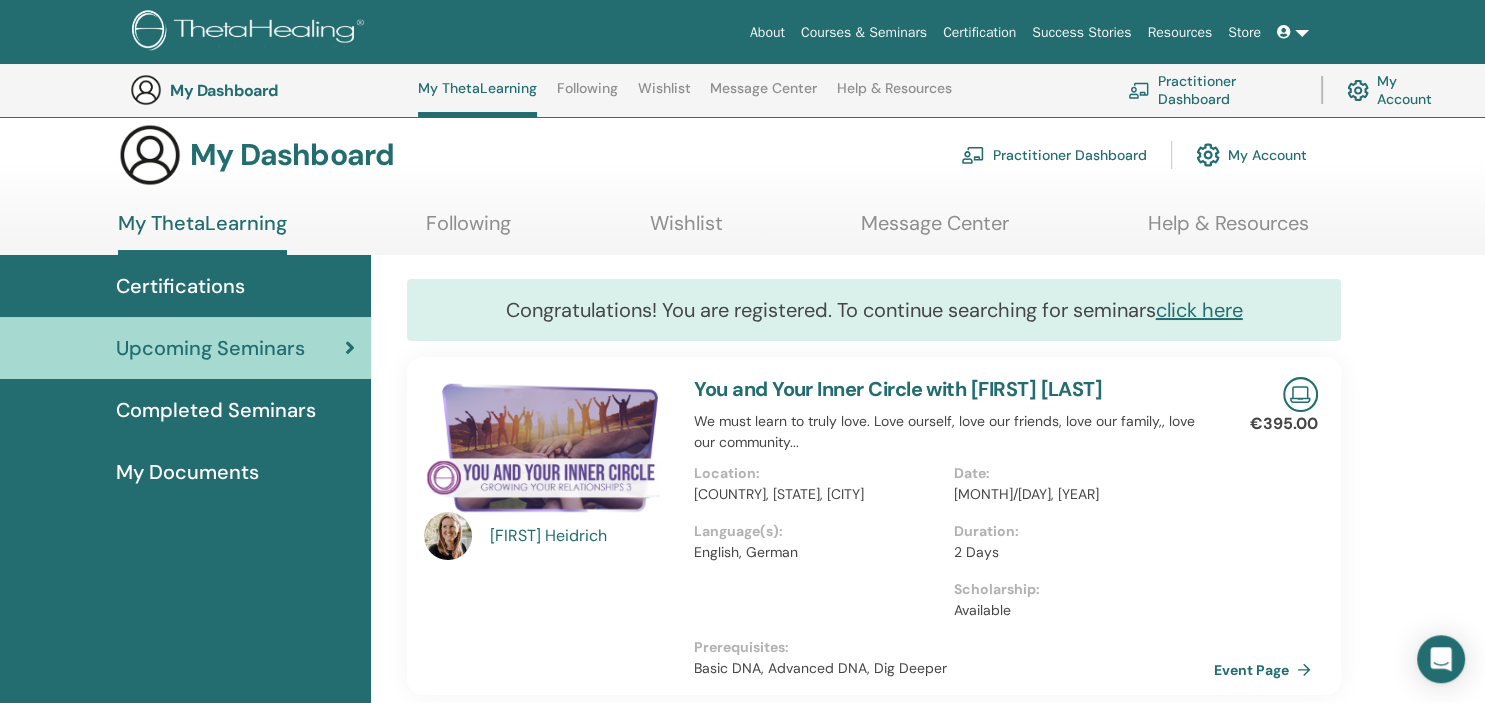scroll, scrollTop: 0, scrollLeft: 0, axis: both 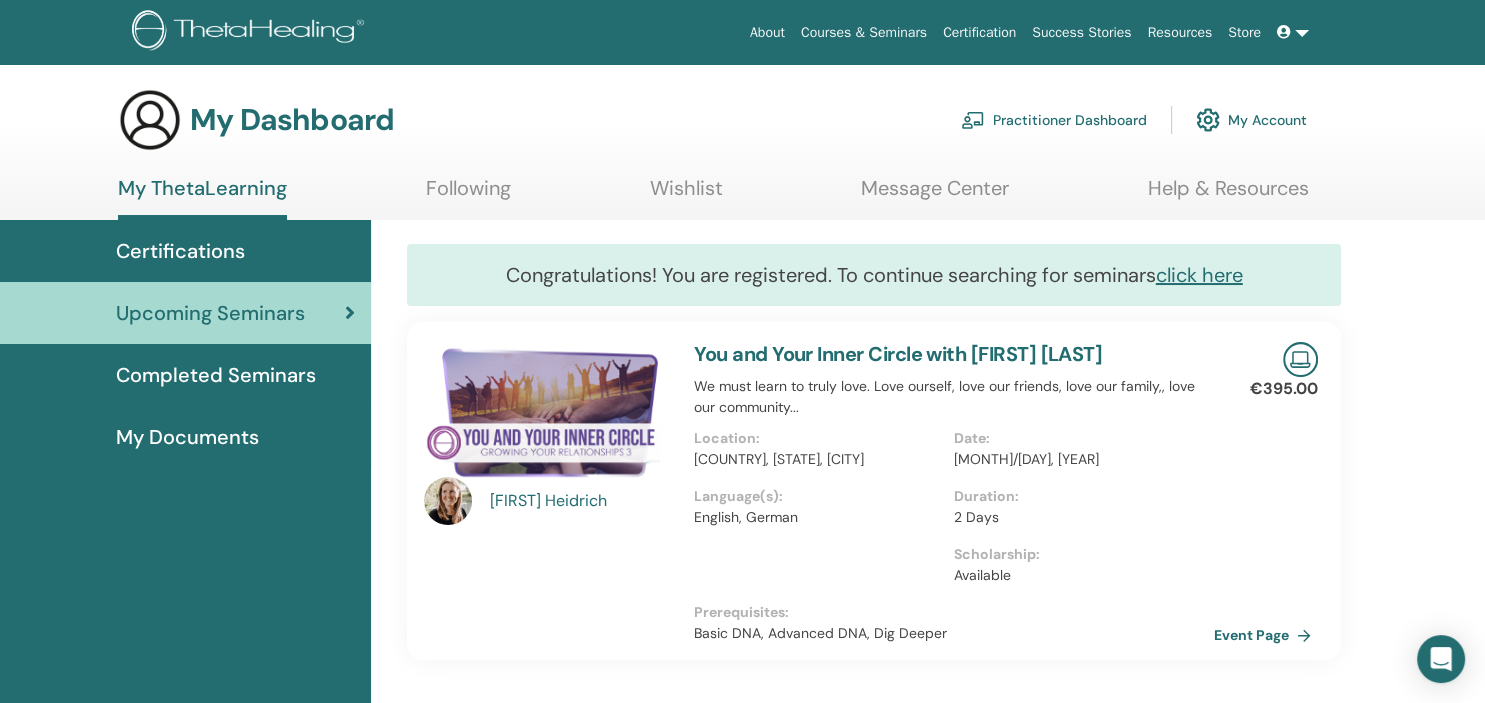 click on "Natascha   Heidrich" at bounding box center [582, 501] 